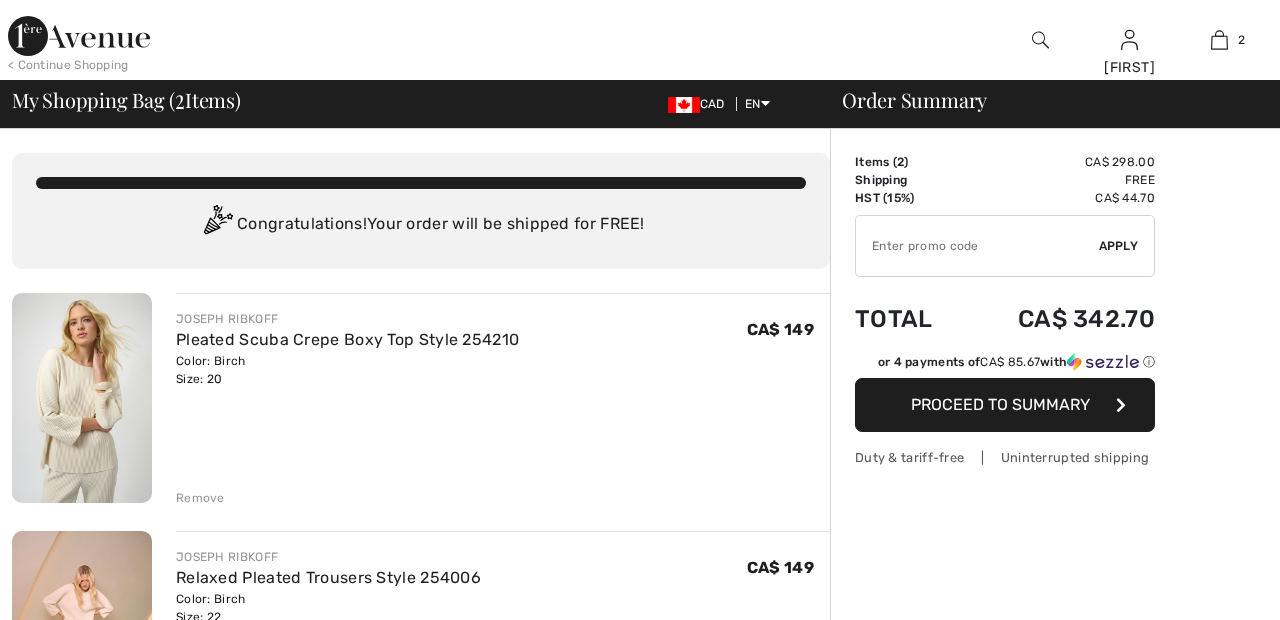scroll, scrollTop: 0, scrollLeft: 0, axis: both 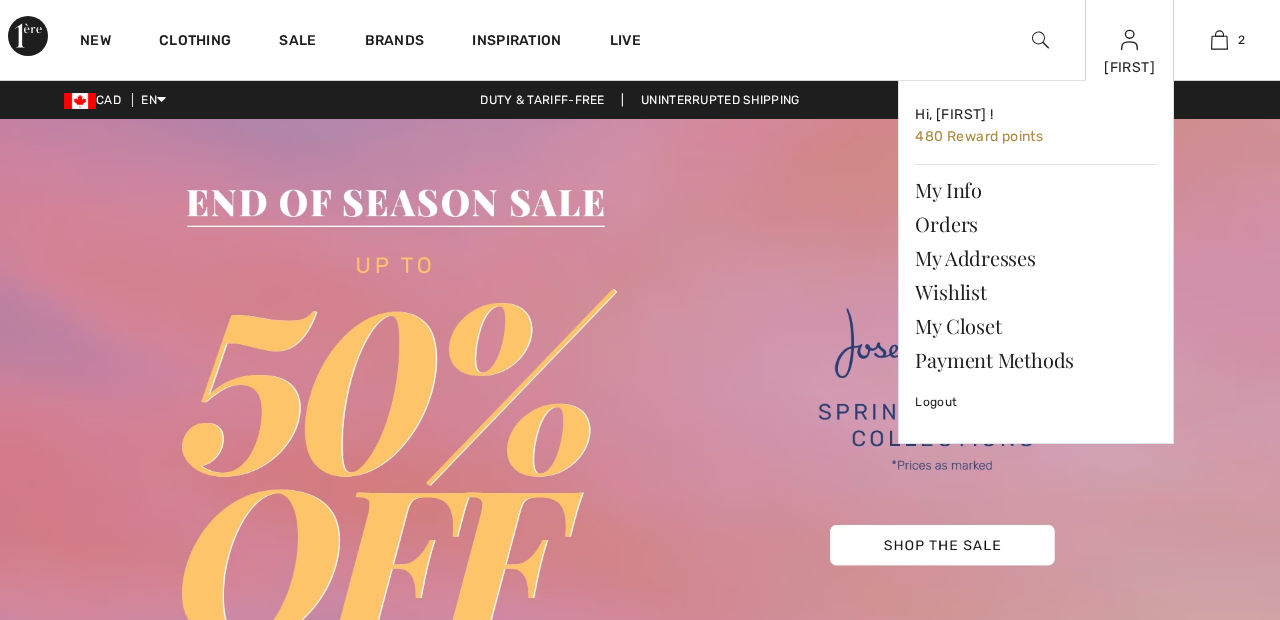 click at bounding box center [1129, 40] 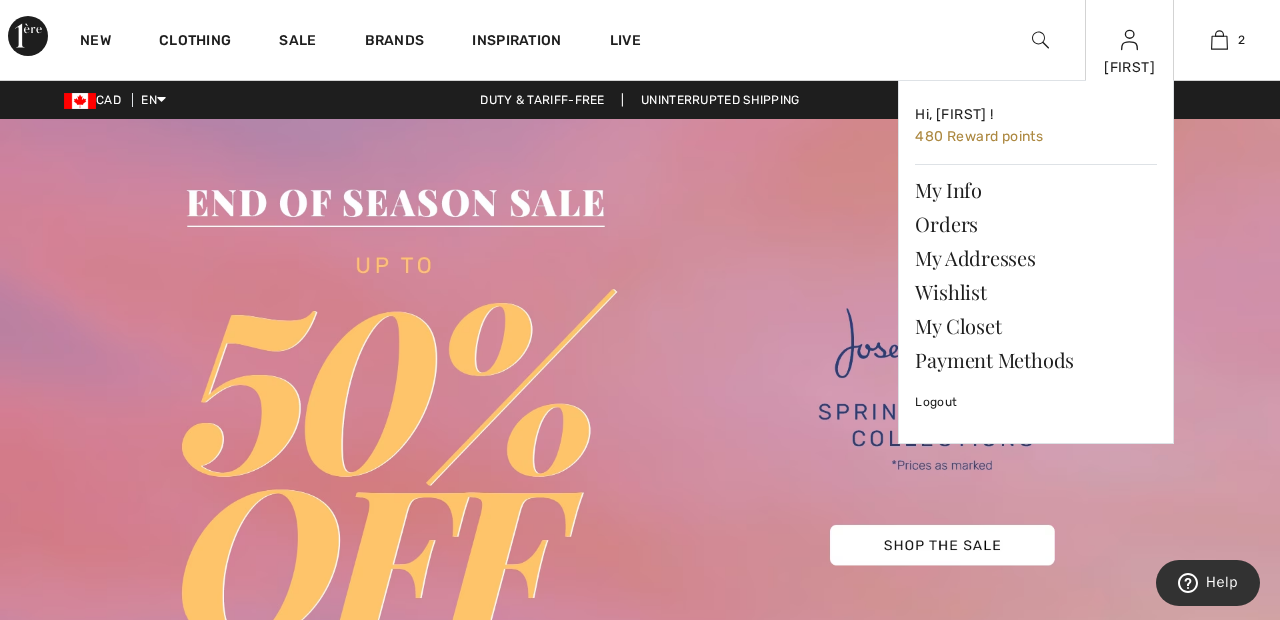 scroll, scrollTop: 0, scrollLeft: 0, axis: both 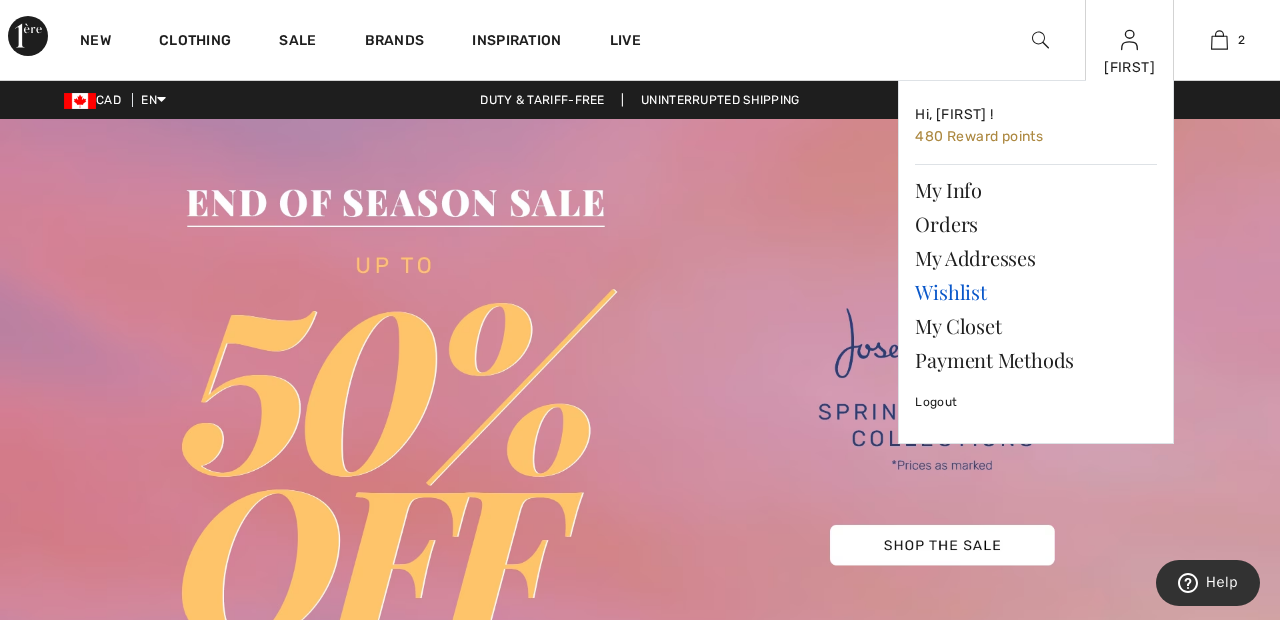 click on "Wishlist" at bounding box center (1036, 292) 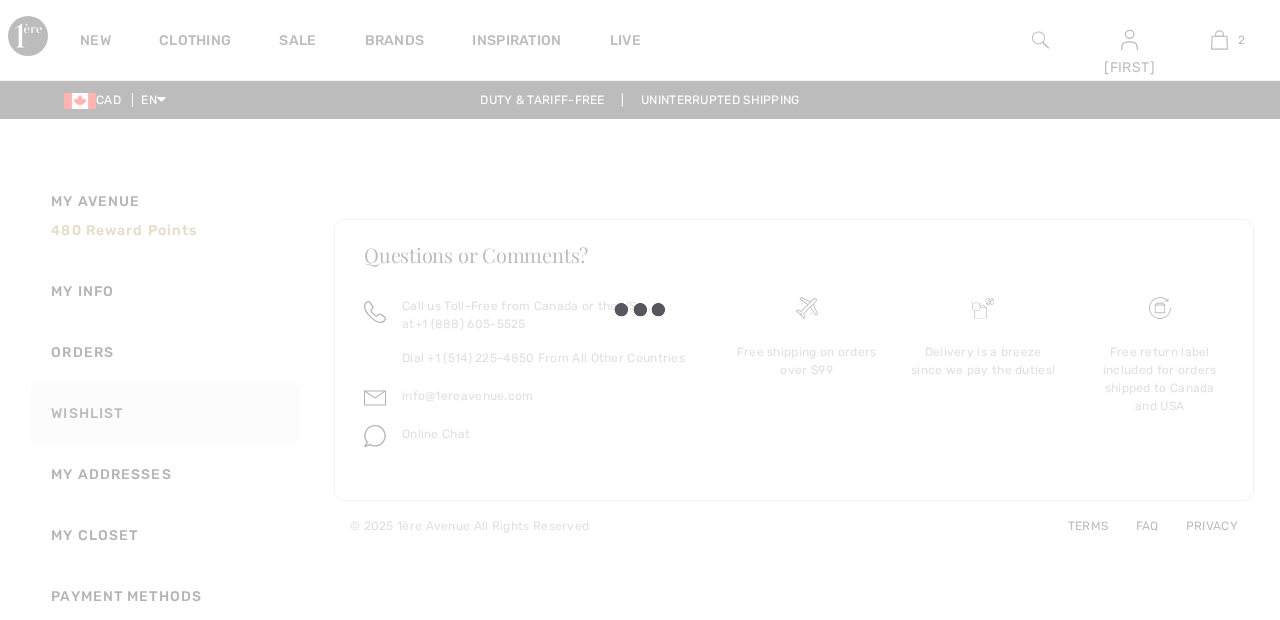 scroll, scrollTop: 0, scrollLeft: 0, axis: both 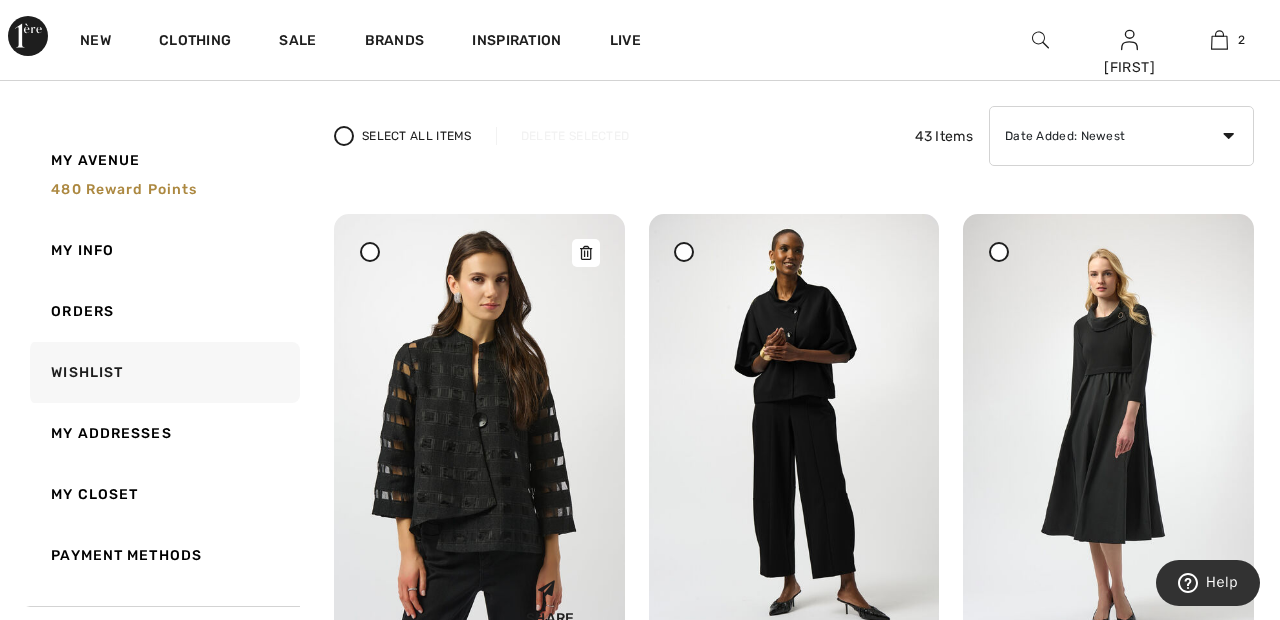 click at bounding box center (479, 431) 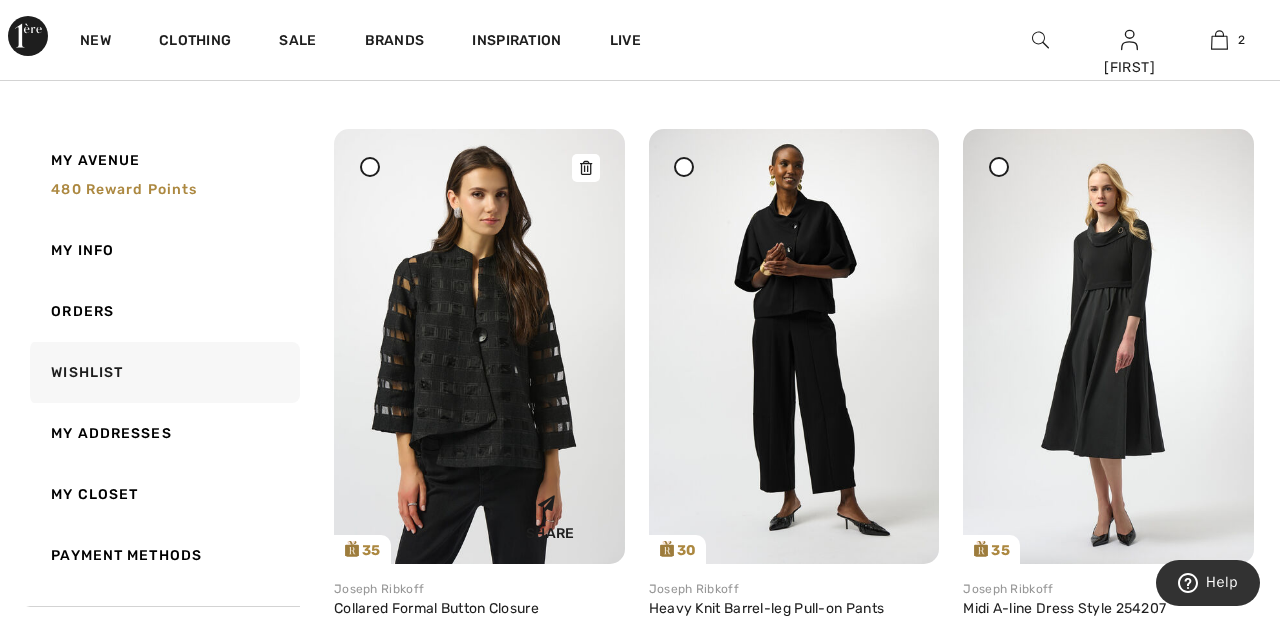 scroll, scrollTop: 233, scrollLeft: 0, axis: vertical 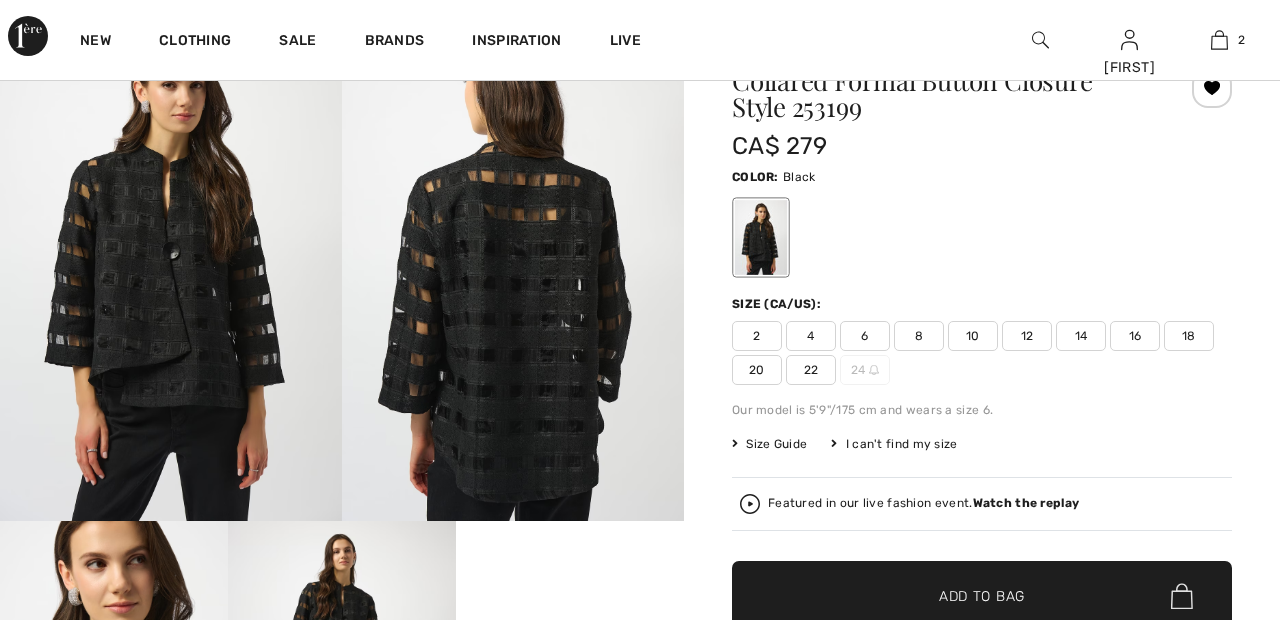checkbox on "true" 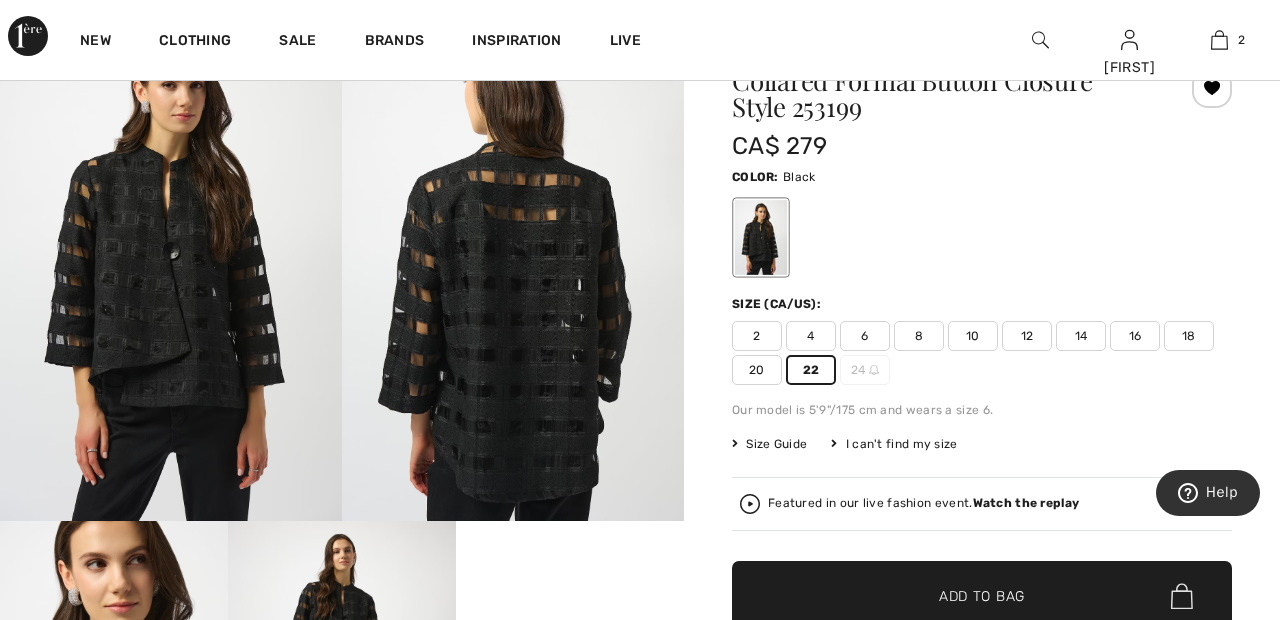 click on "Add to Bag" at bounding box center (982, 596) 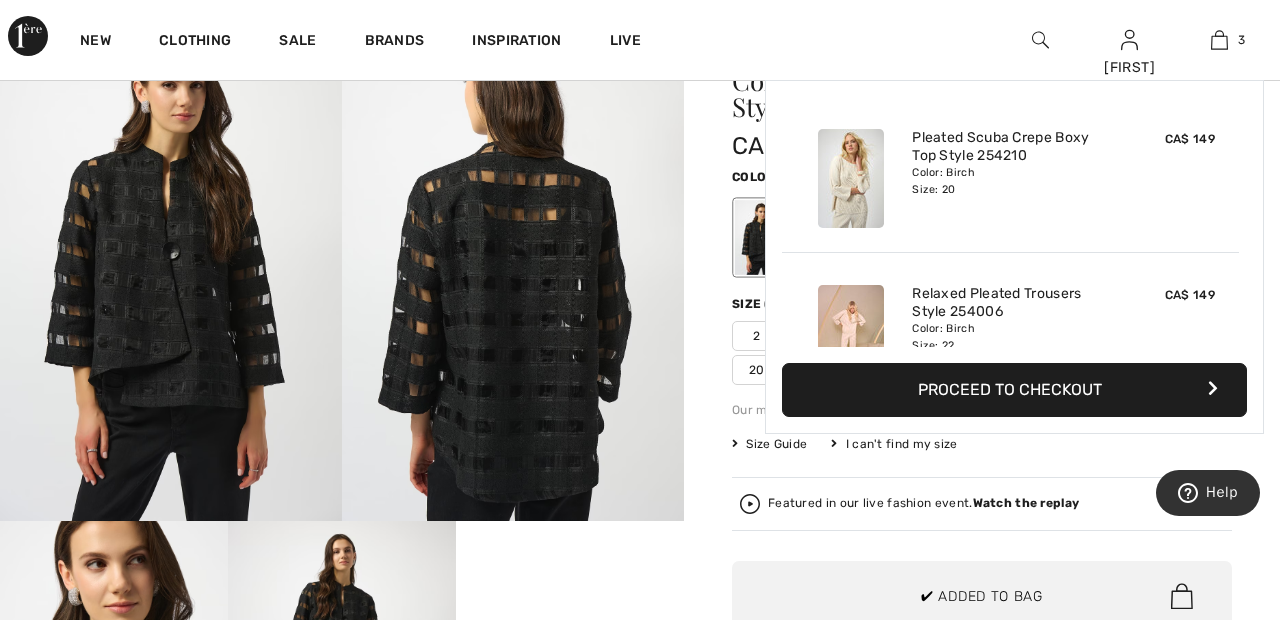 scroll, scrollTop: 218, scrollLeft: 0, axis: vertical 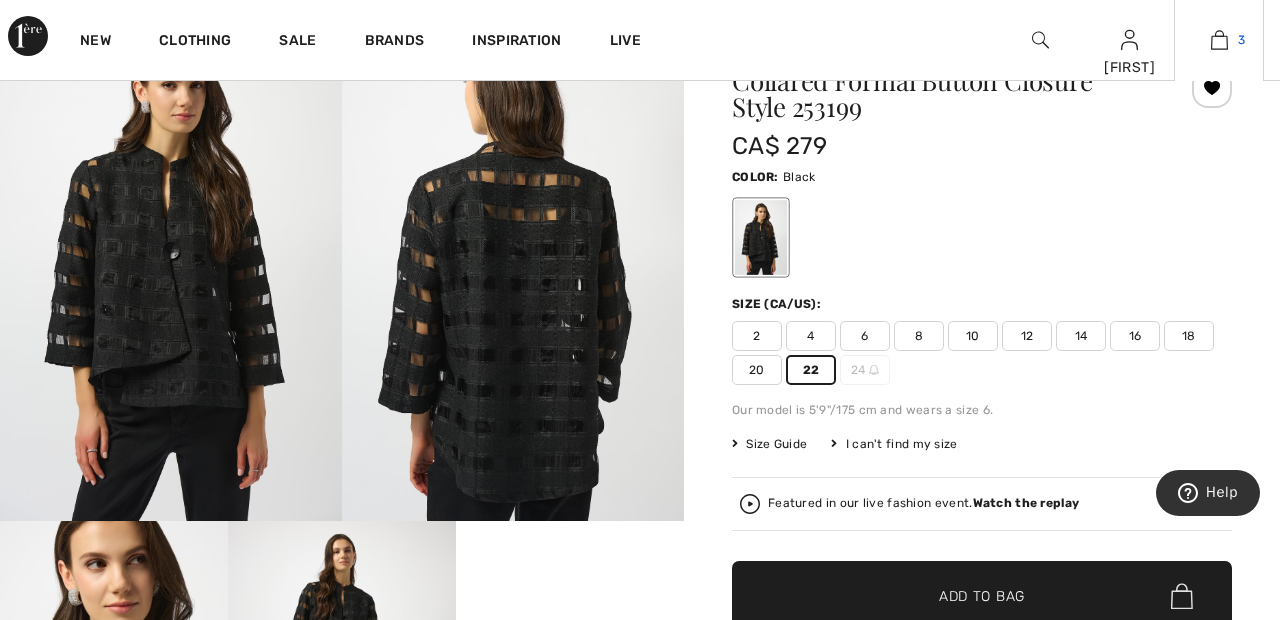 click at bounding box center (1219, 40) 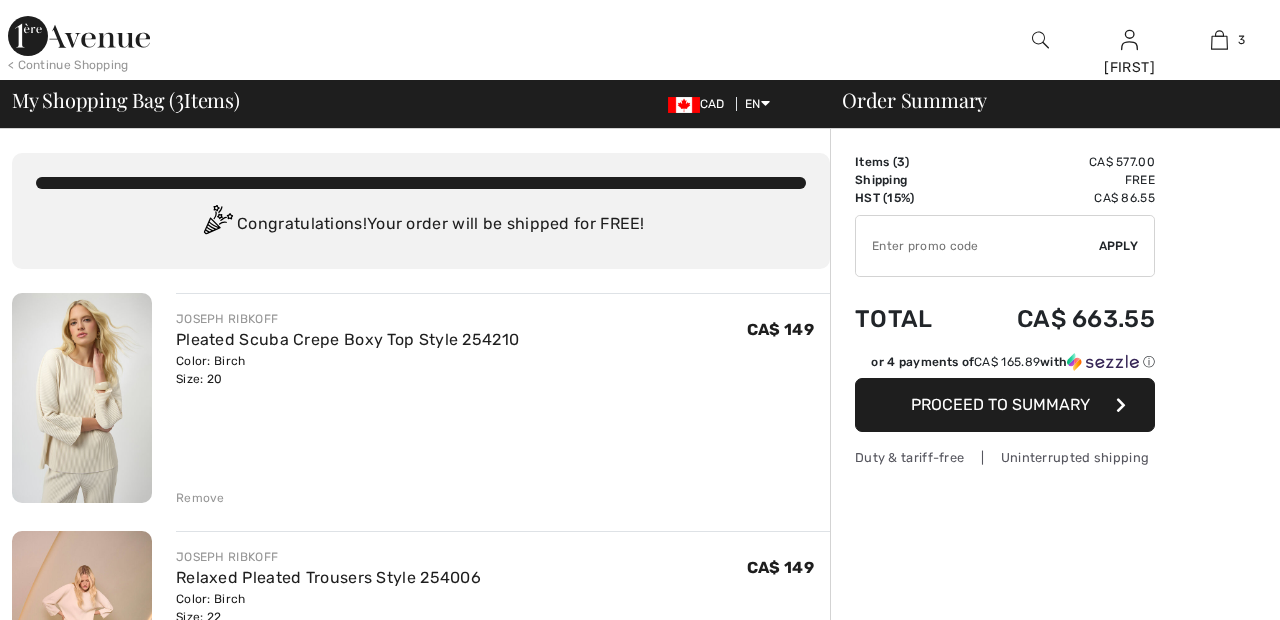 scroll, scrollTop: 103, scrollLeft: 0, axis: vertical 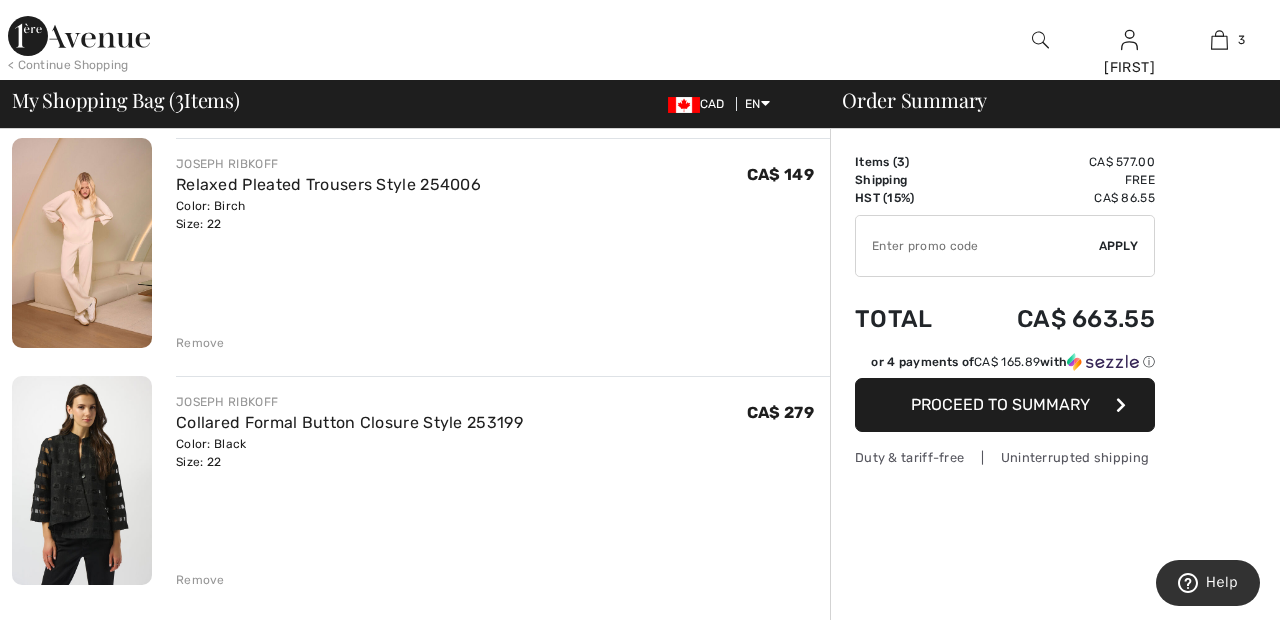 click on "Remove" at bounding box center [200, 343] 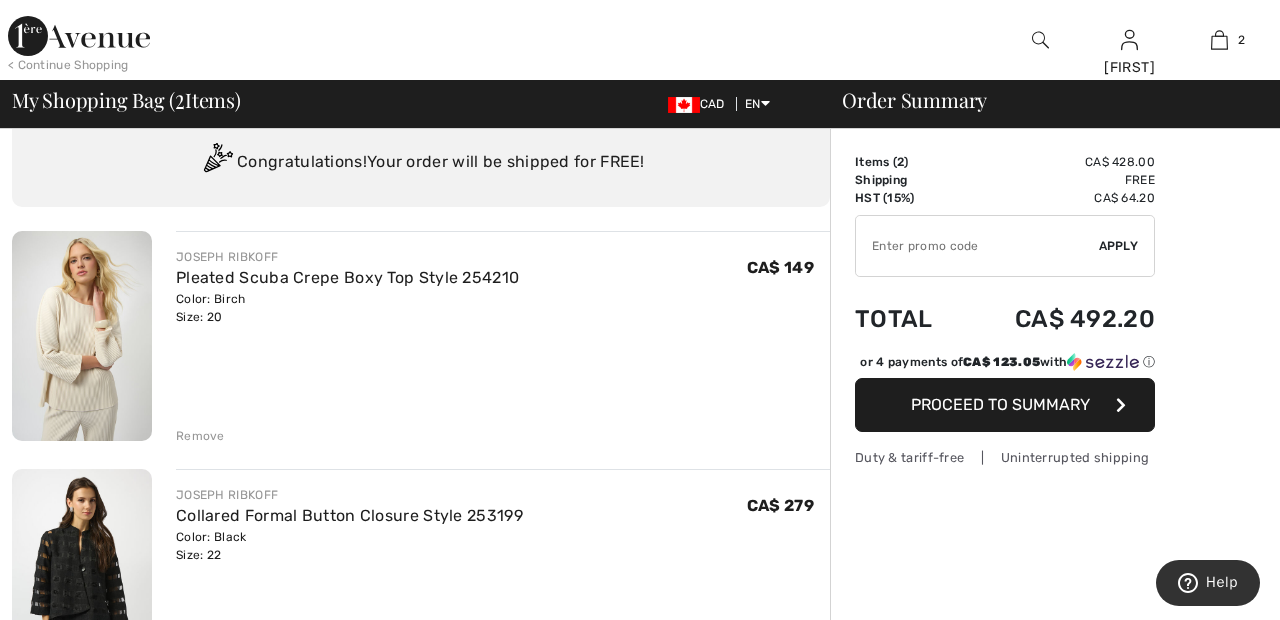 scroll, scrollTop: 52, scrollLeft: 0, axis: vertical 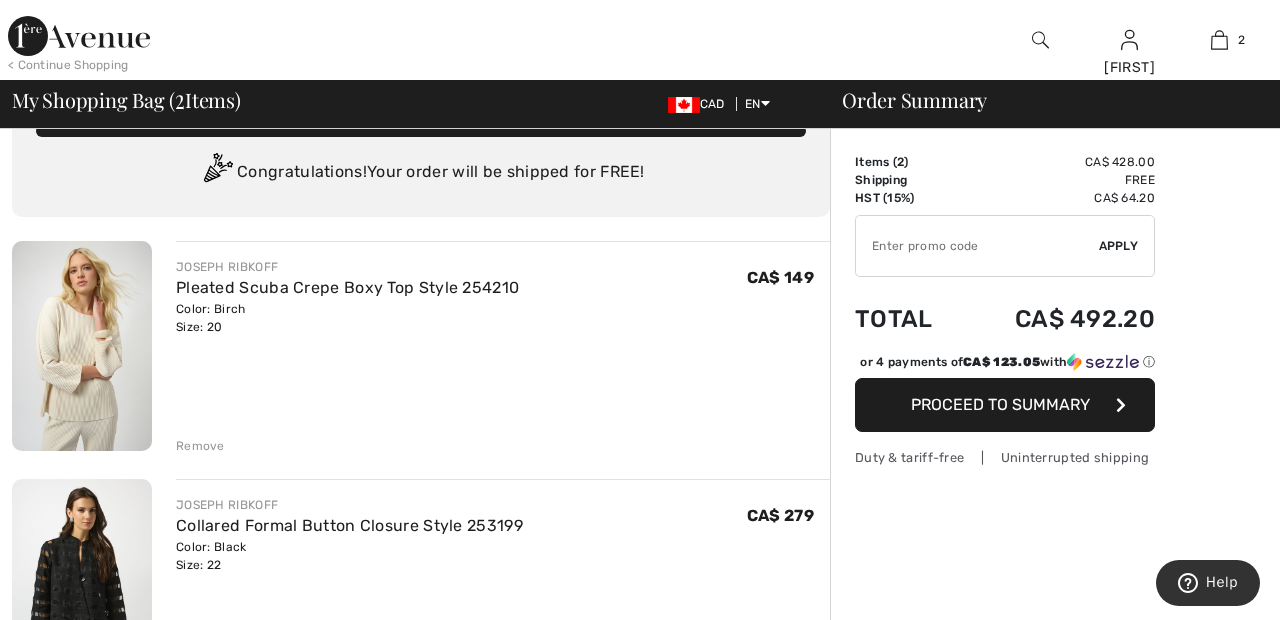 click on "Remove" at bounding box center (200, 446) 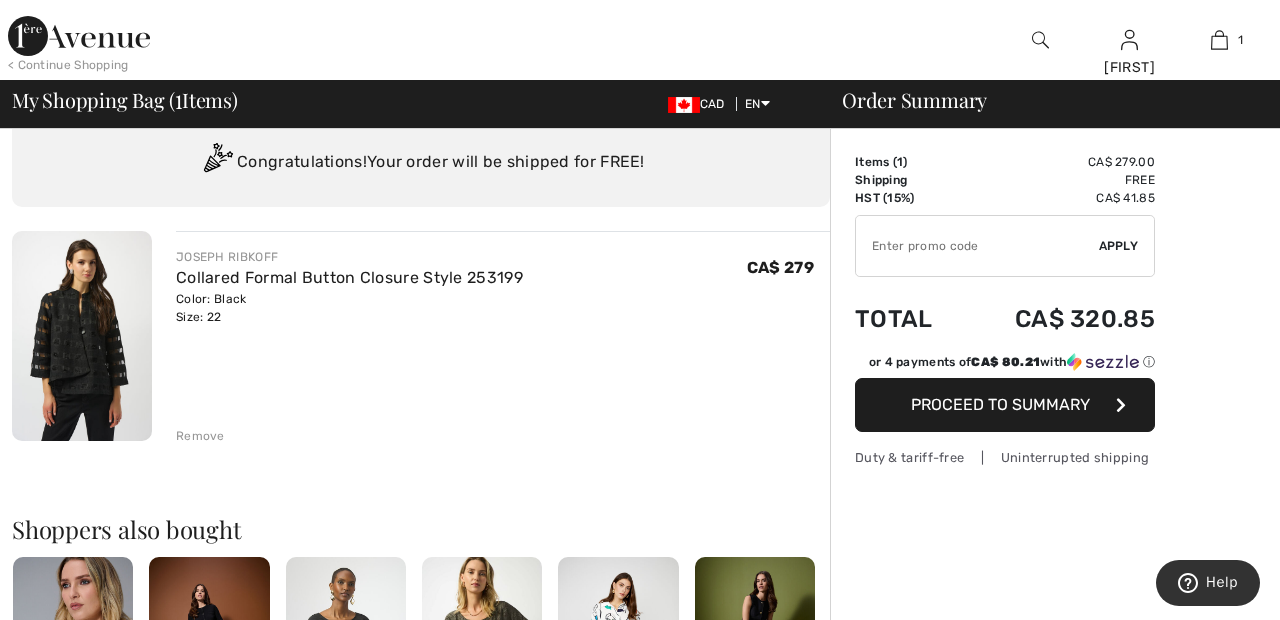 scroll, scrollTop: 0, scrollLeft: 0, axis: both 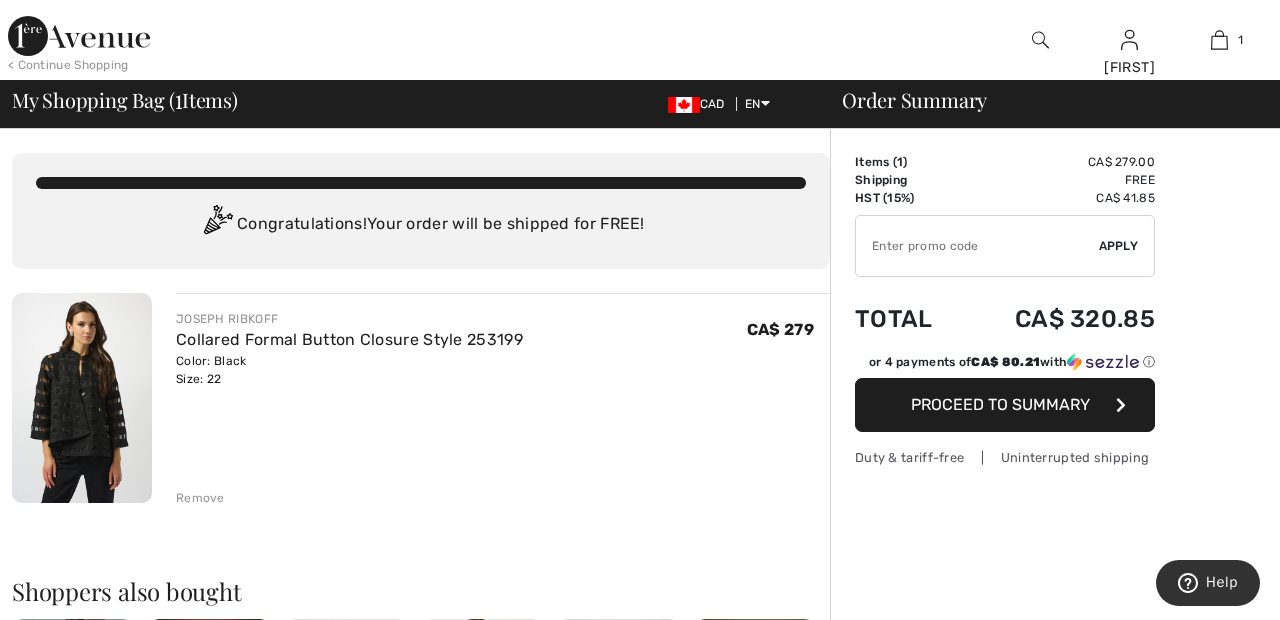 click at bounding box center [79, 36] 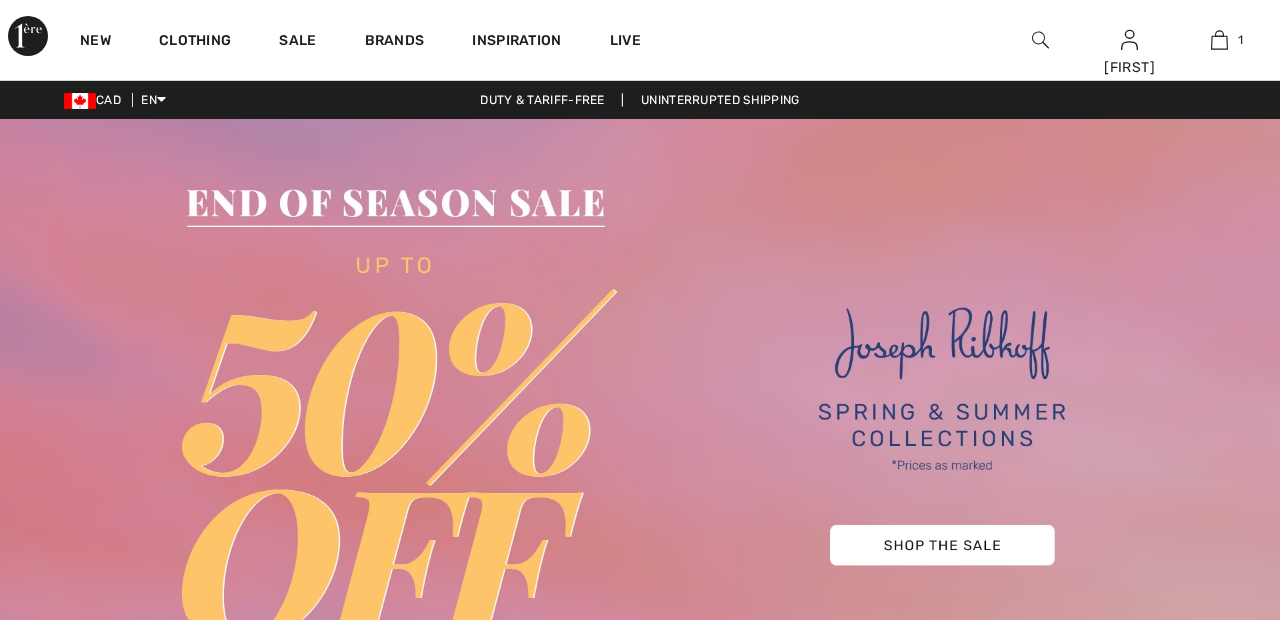 scroll, scrollTop: 0, scrollLeft: 0, axis: both 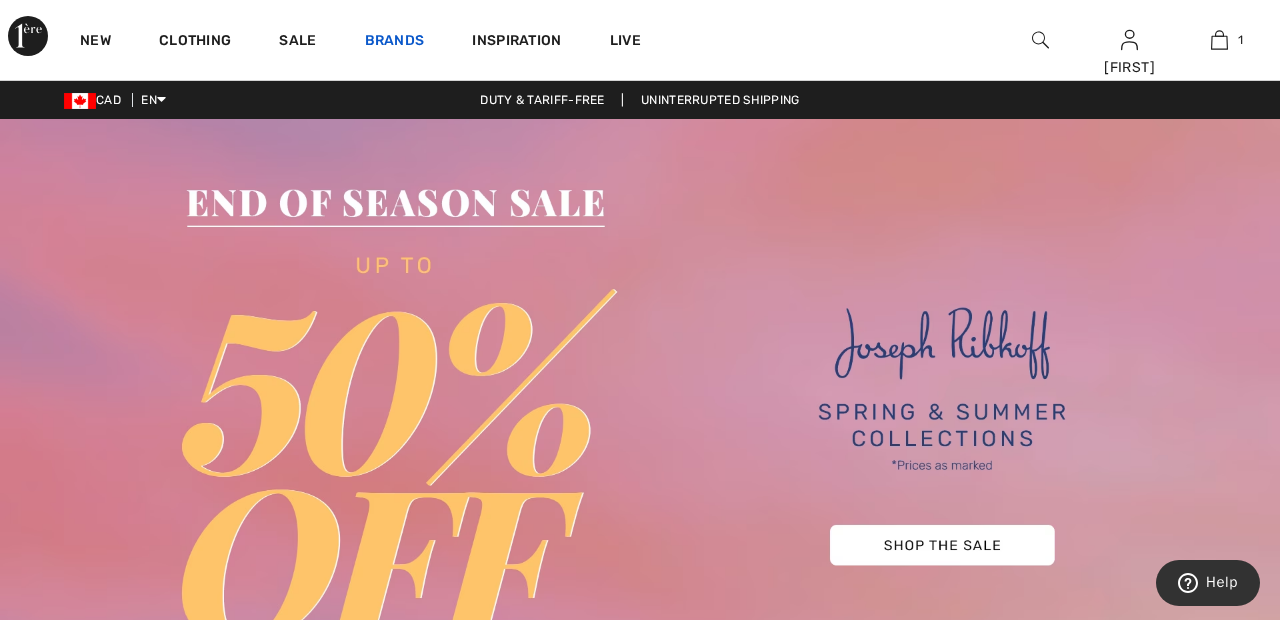 click on "Brands" at bounding box center [395, 42] 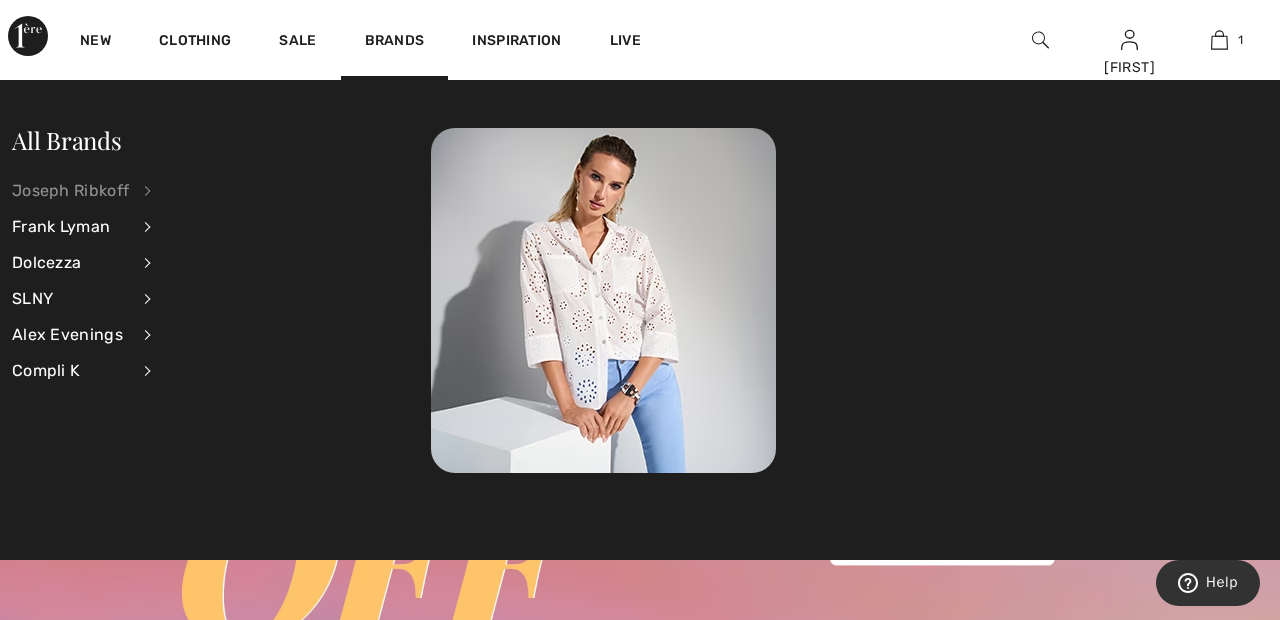 click on "Joseph Ribkoff" at bounding box center [70, 191] 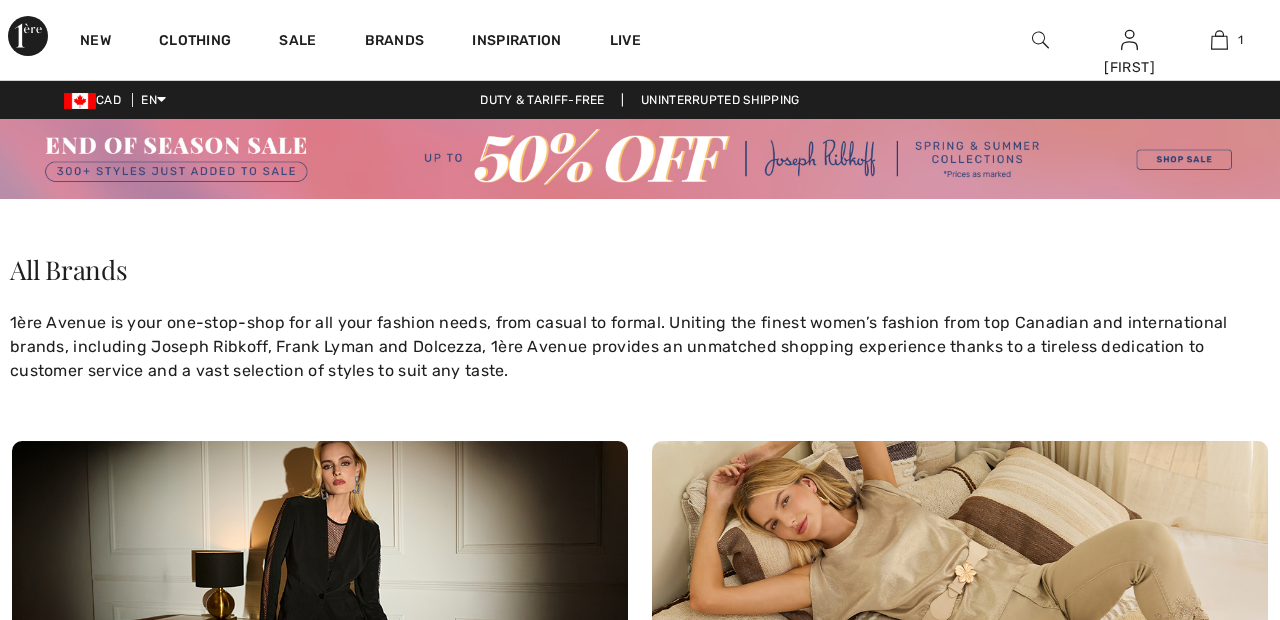 scroll, scrollTop: 0, scrollLeft: 0, axis: both 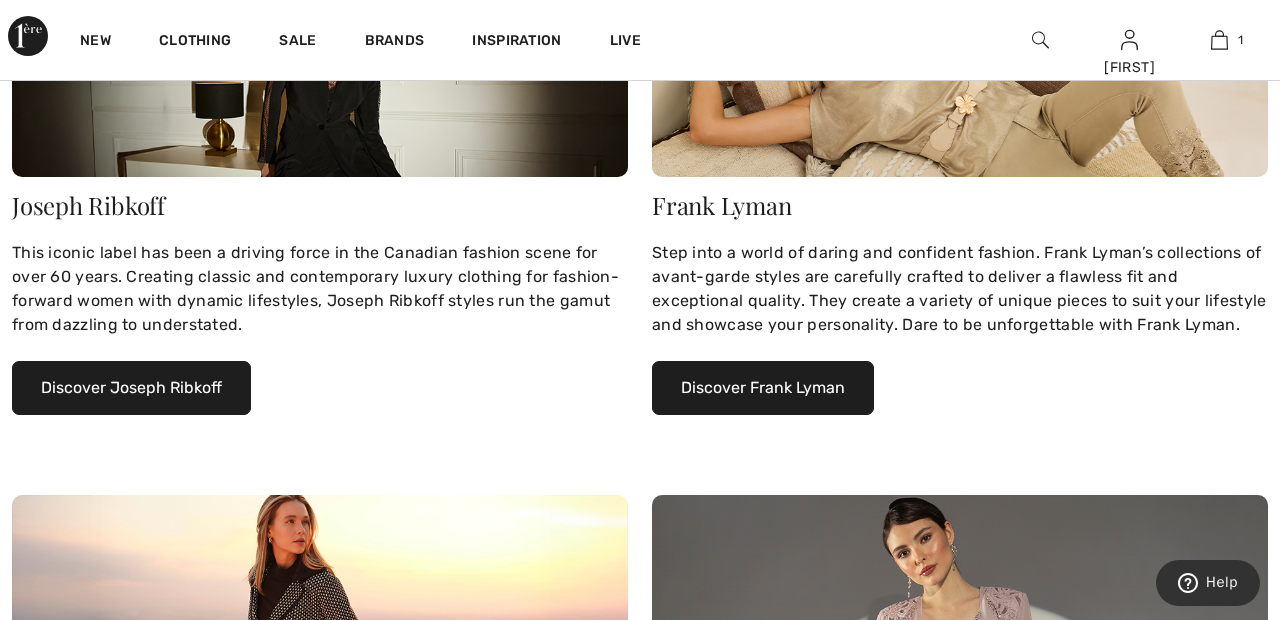 click on "Discover Joseph Ribkoff" at bounding box center (131, 388) 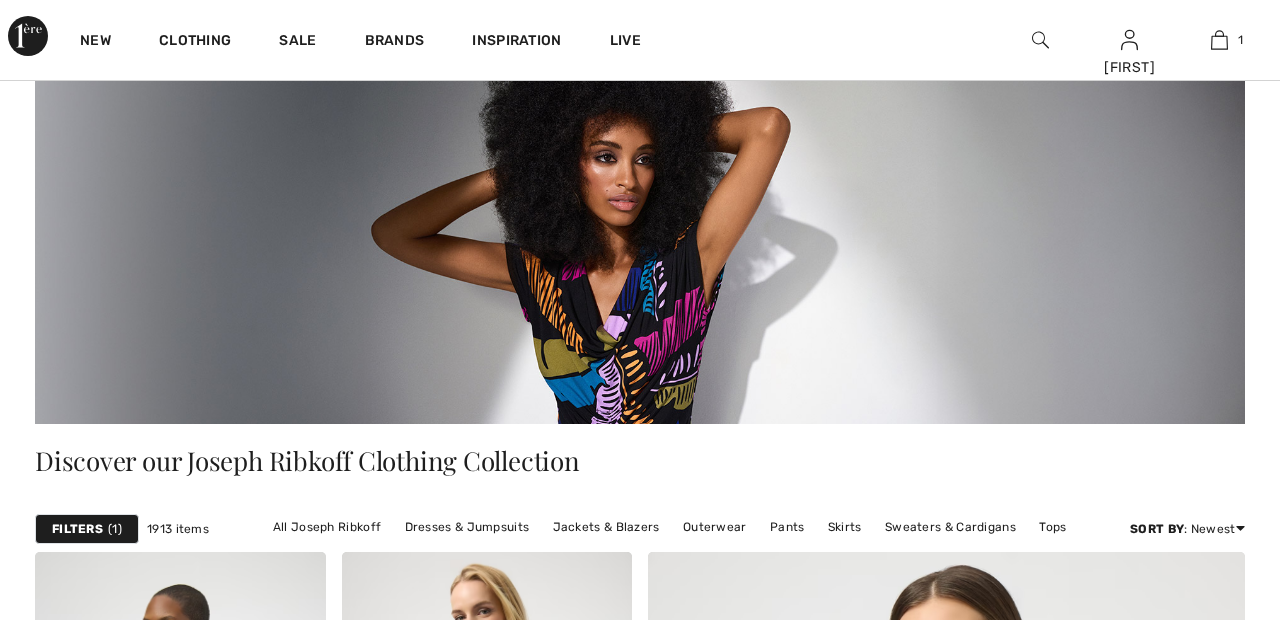 checkbox on "true" 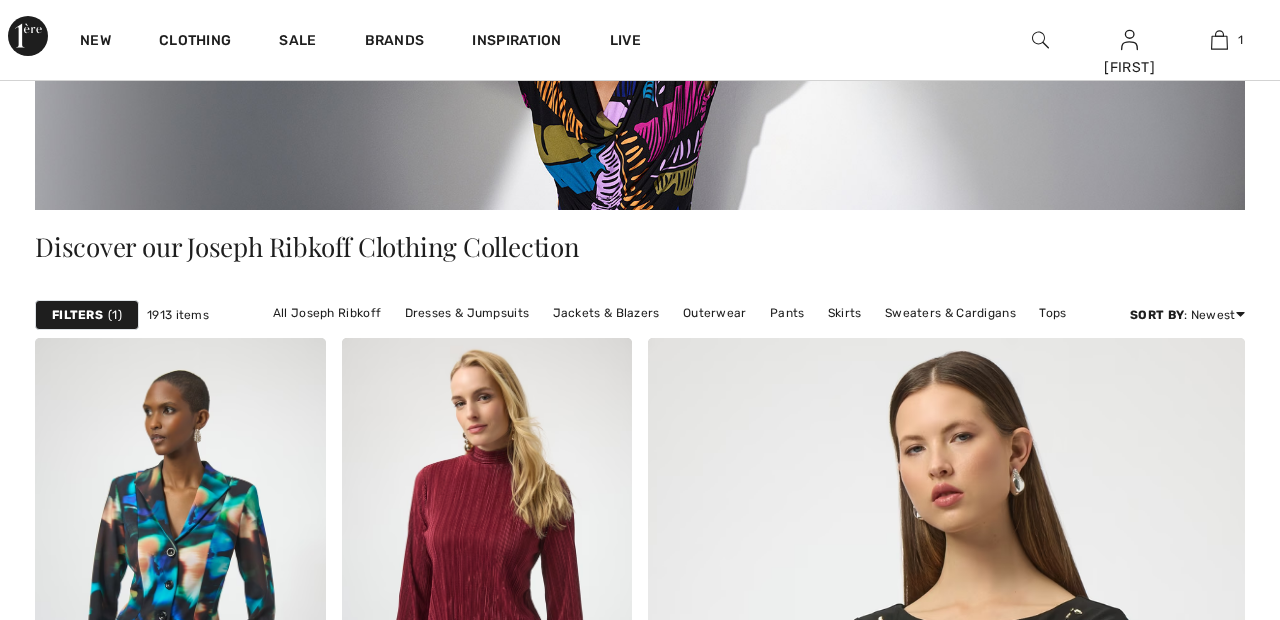 scroll, scrollTop: 0, scrollLeft: 0, axis: both 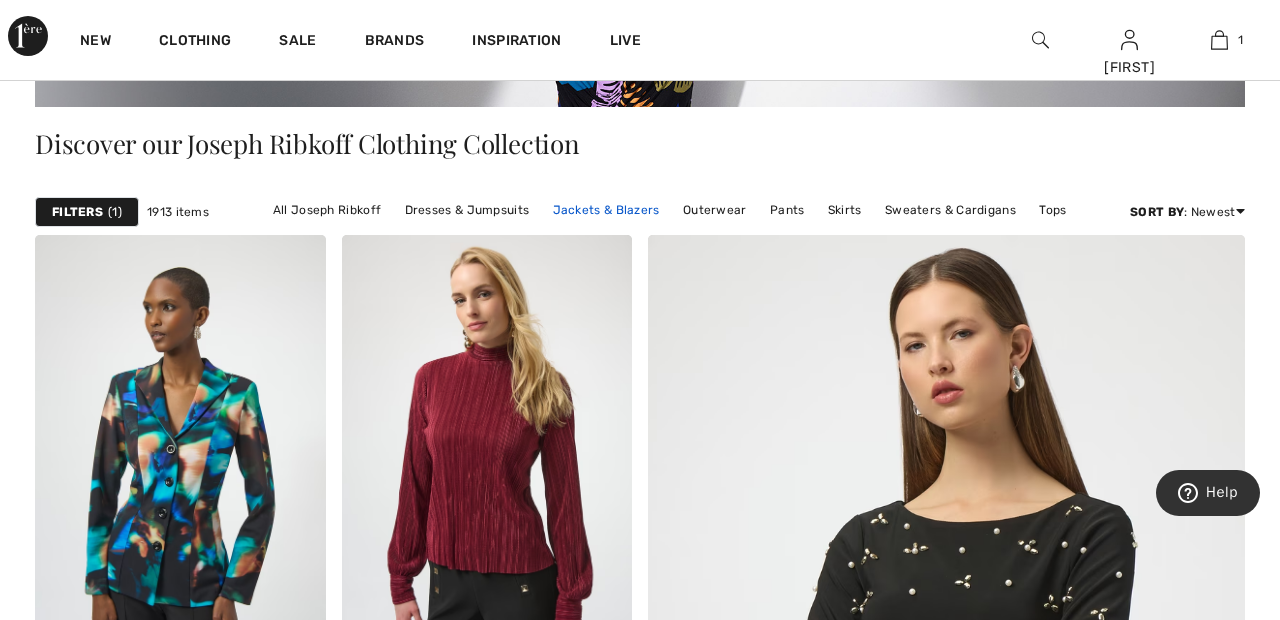 click on "Jackets & Blazers" at bounding box center (606, 210) 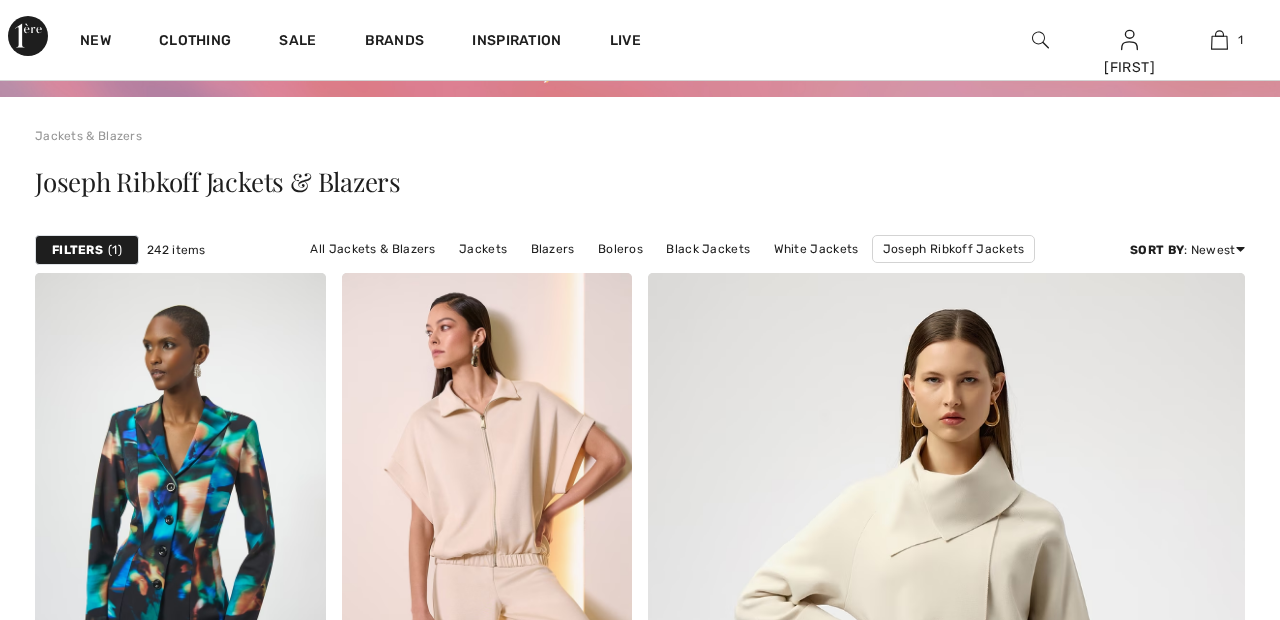 click on "Filters 1" at bounding box center (87, 250) 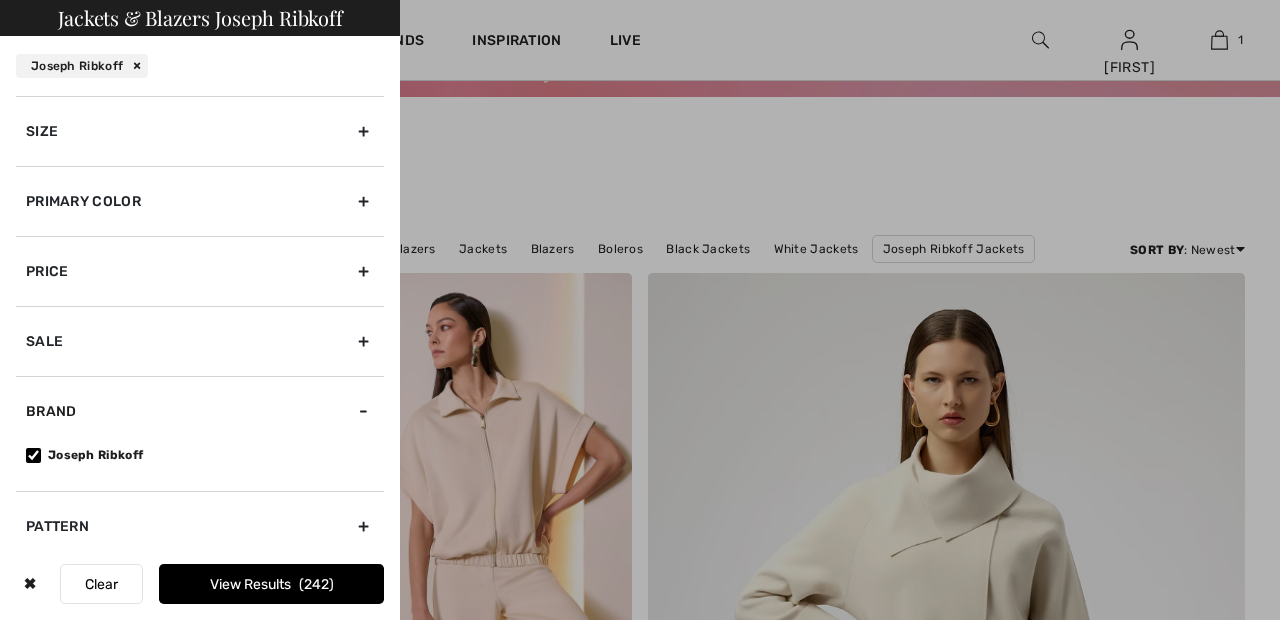 scroll, scrollTop: 102, scrollLeft: 0, axis: vertical 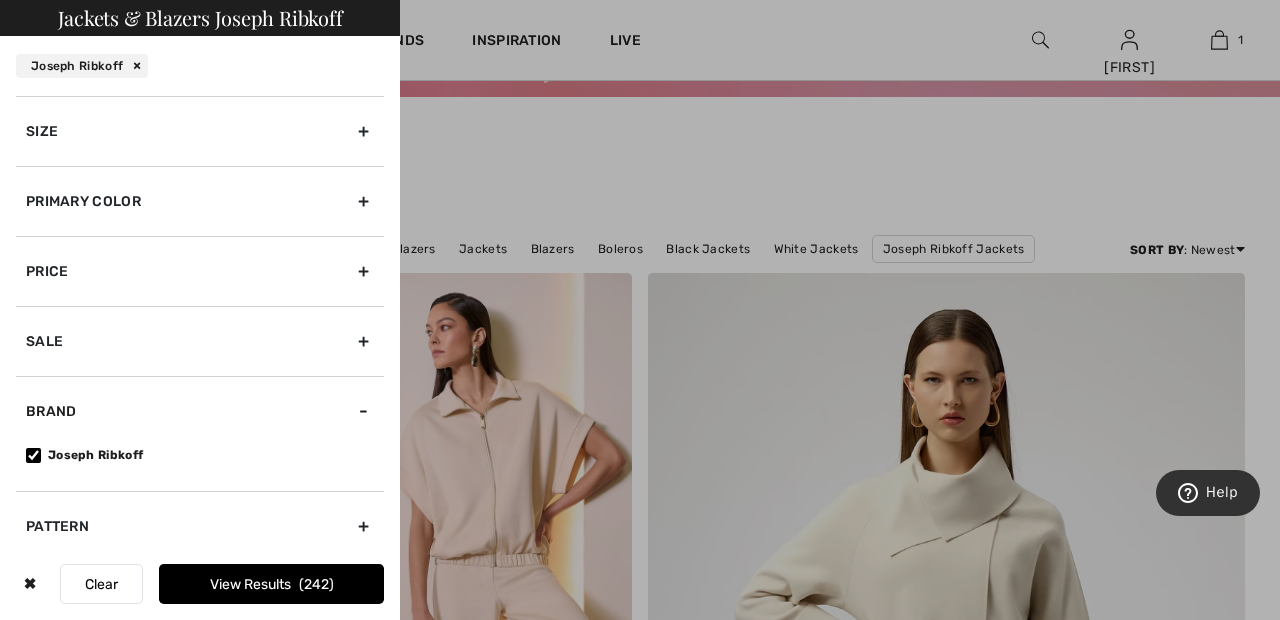 click on "Primary Color" at bounding box center (200, 201) 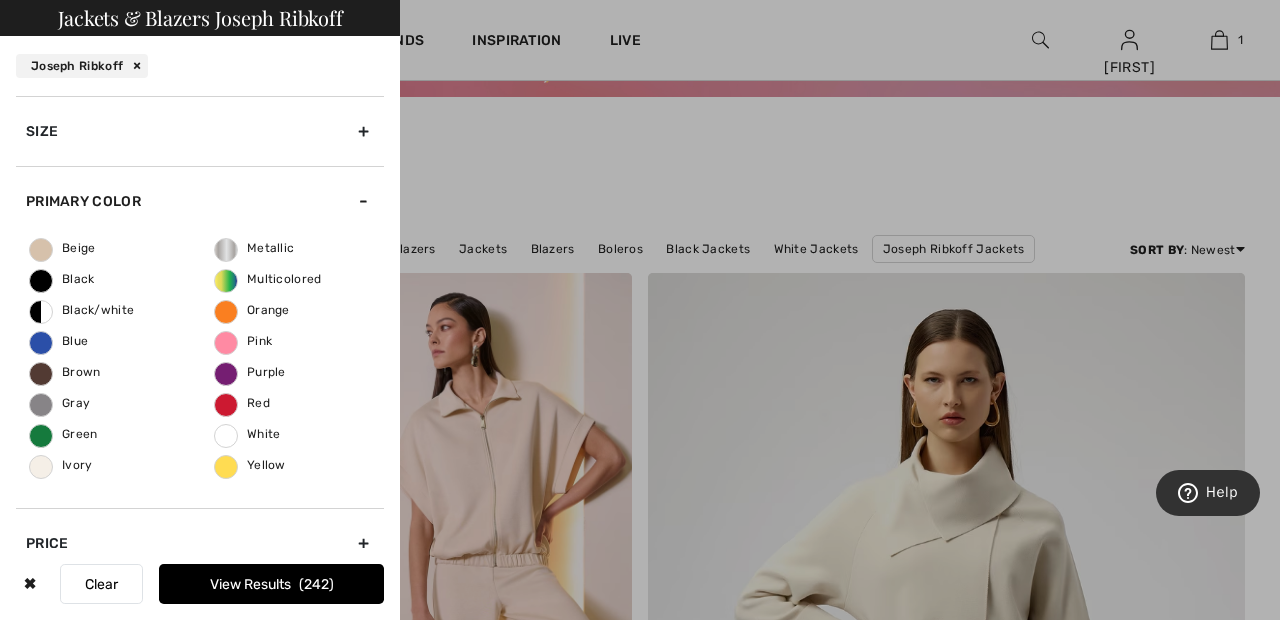 click on "Ivory" at bounding box center [61, 465] 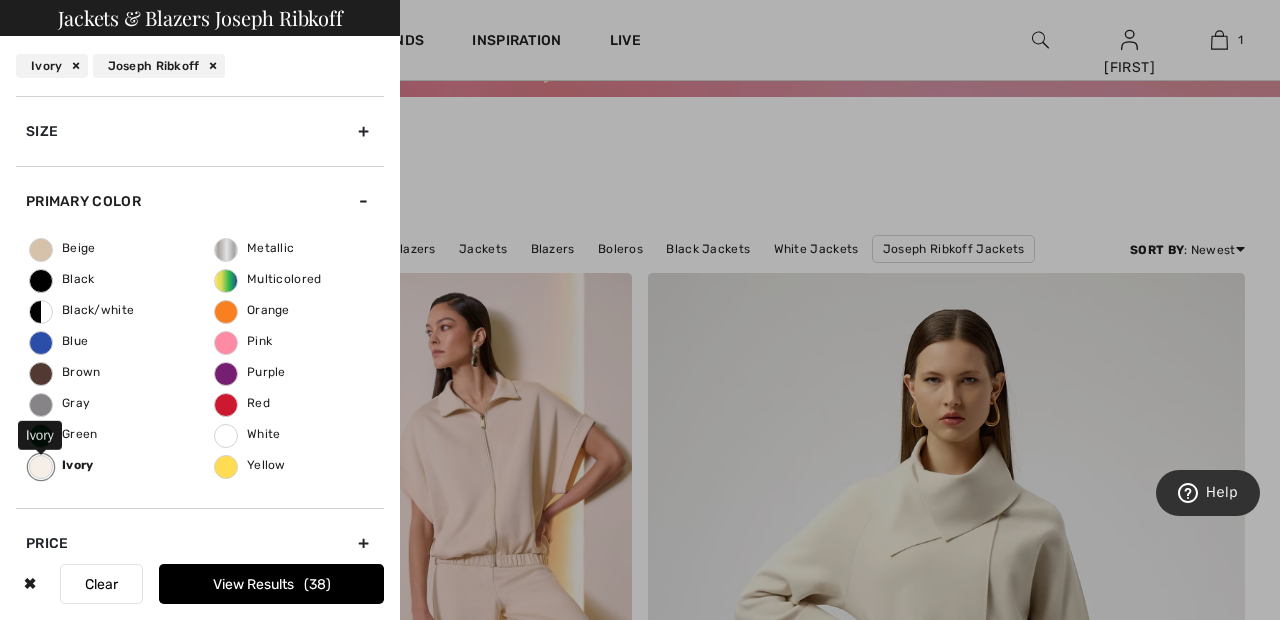 click on "View Results 38" at bounding box center [271, 584] 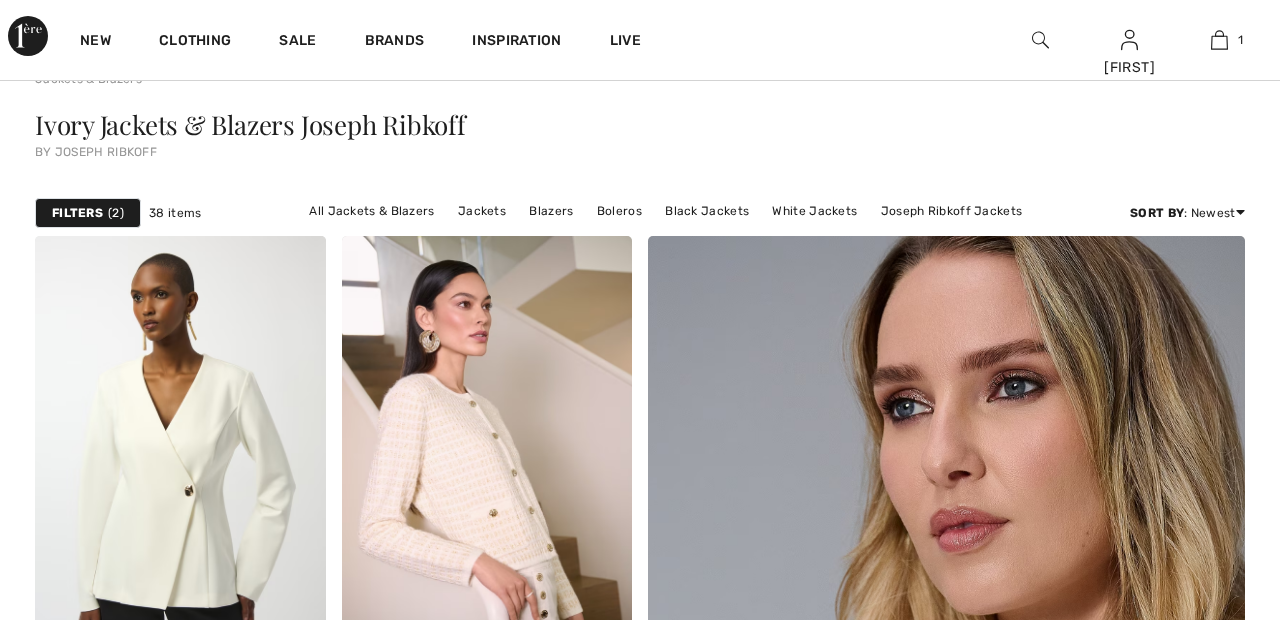 scroll, scrollTop: 295, scrollLeft: 0, axis: vertical 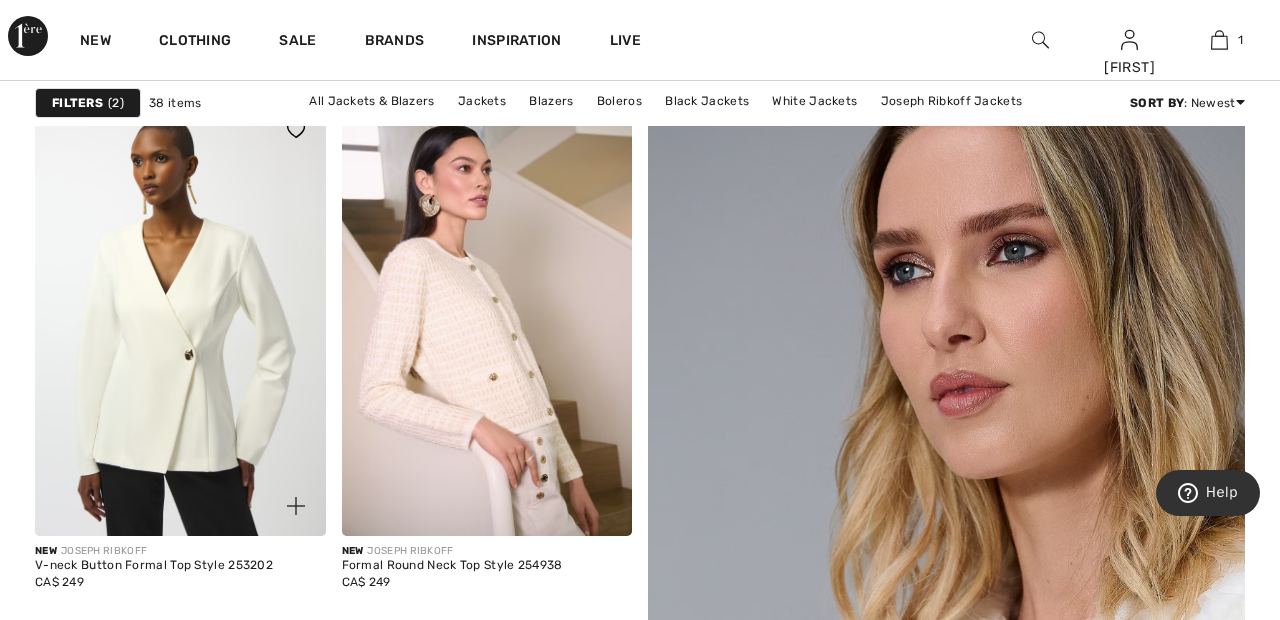 click at bounding box center (180, 318) 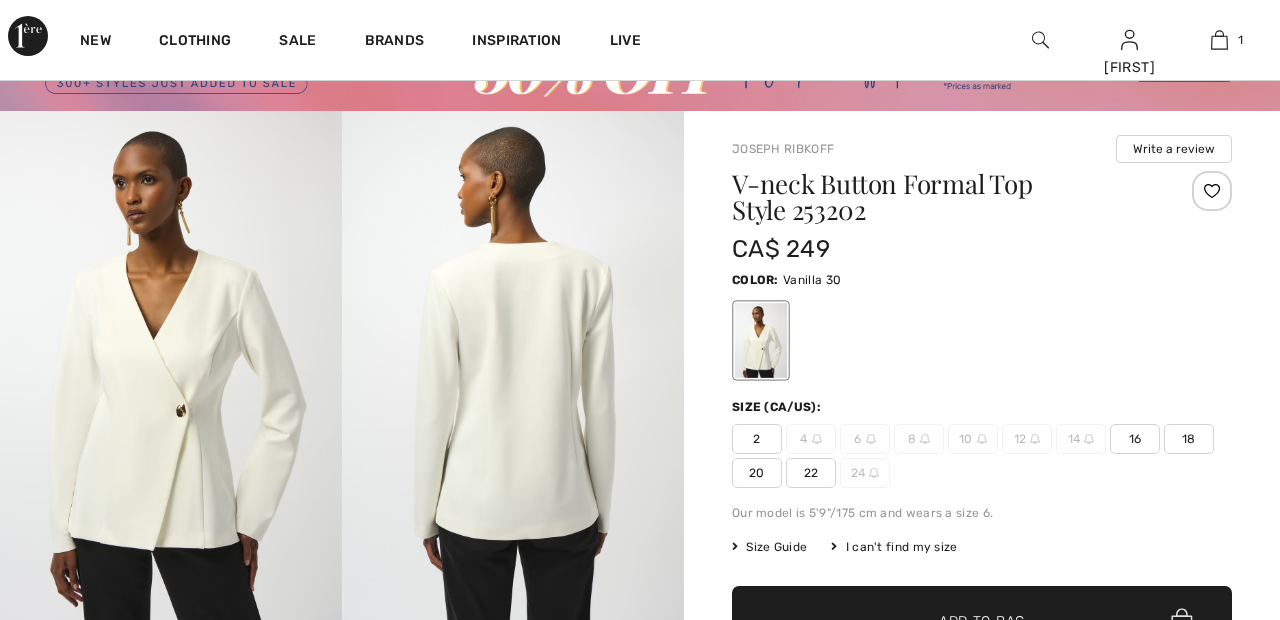 scroll, scrollTop: 149, scrollLeft: 0, axis: vertical 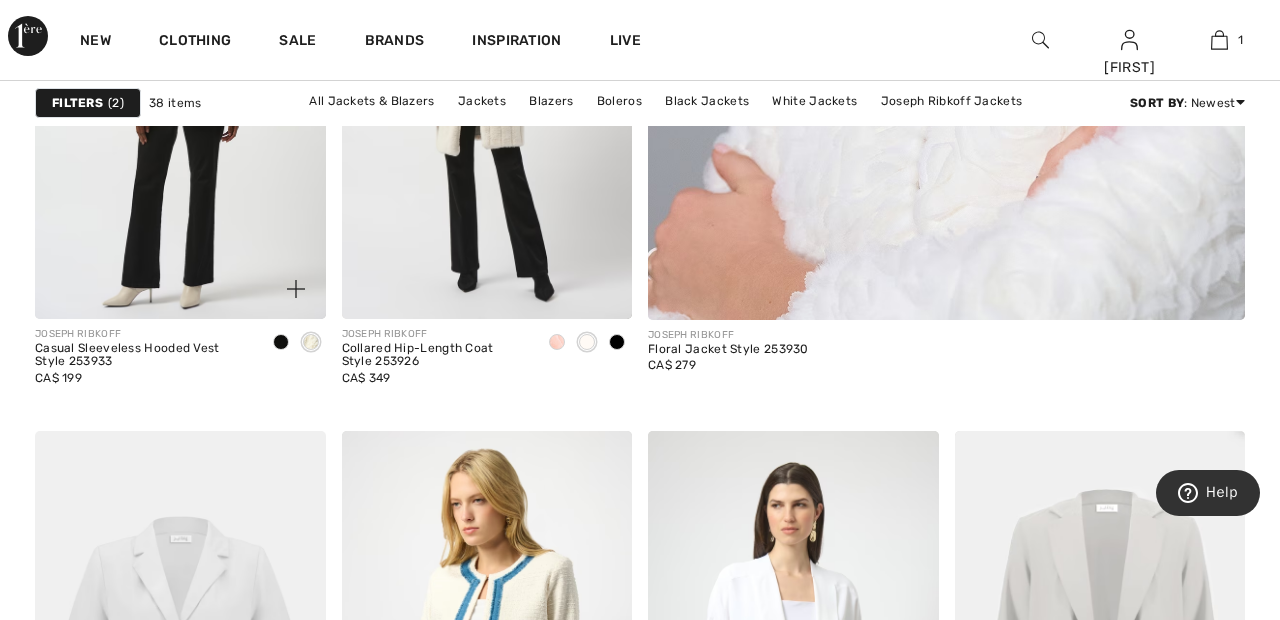 click at bounding box center [180, 101] 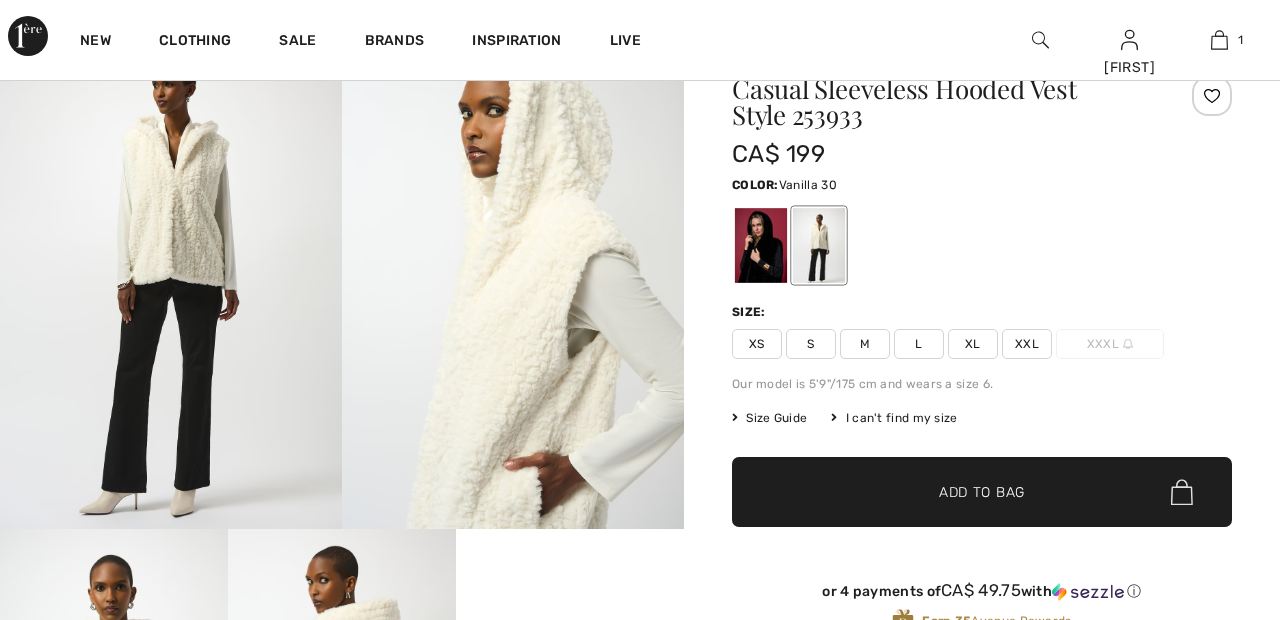 scroll, scrollTop: 183, scrollLeft: 0, axis: vertical 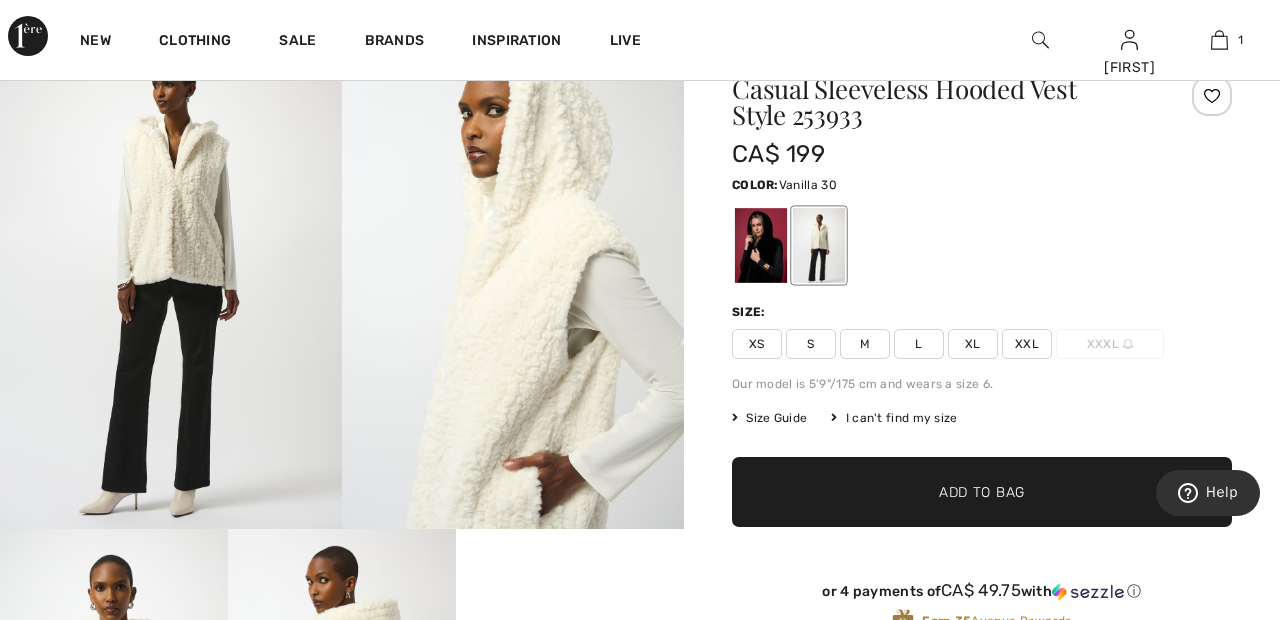 click at bounding box center [1212, 96] 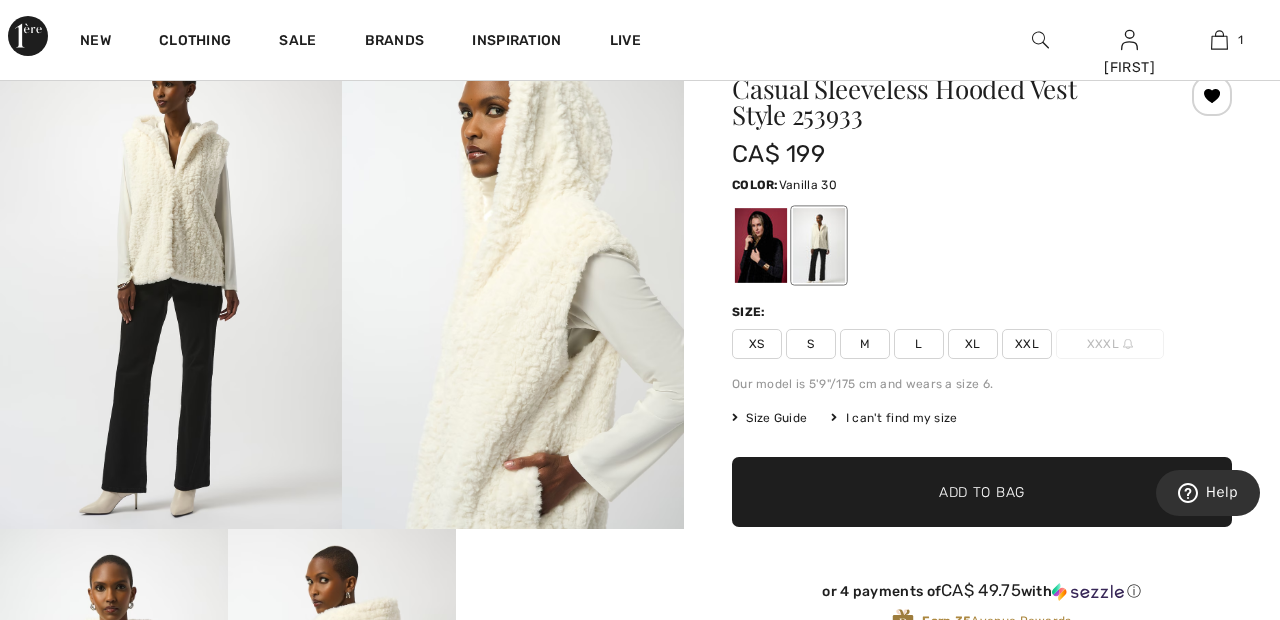 click on "XXL" at bounding box center (1027, 344) 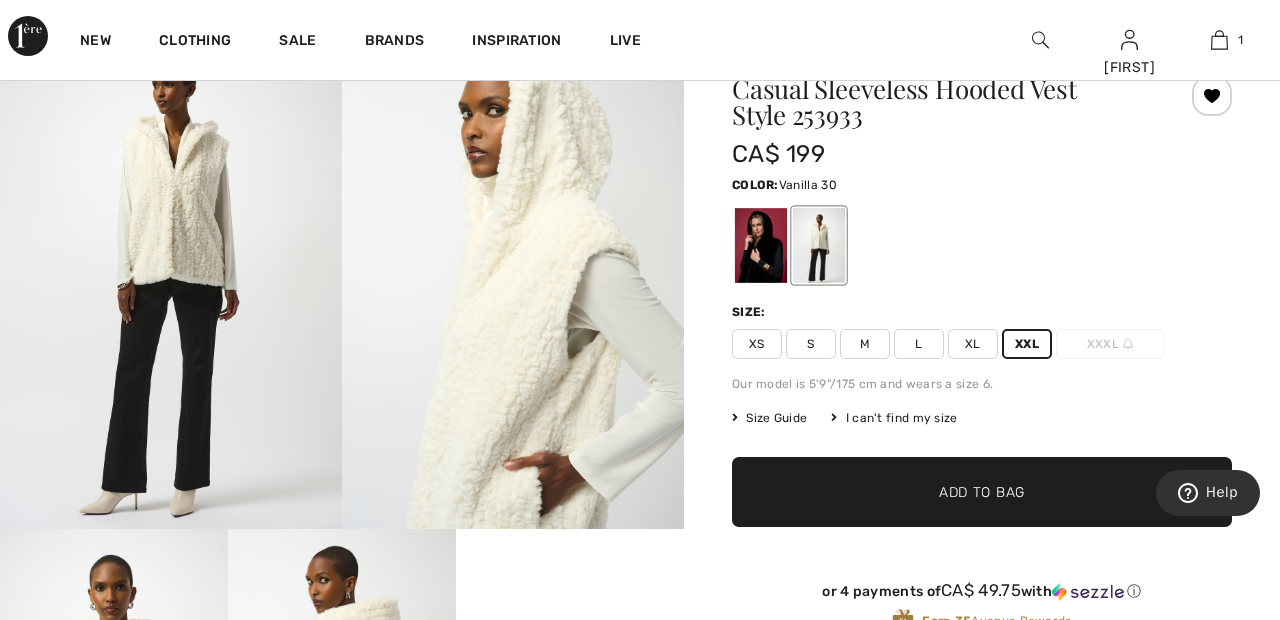 click on "✔ Added to Bag
Add to Bag" at bounding box center (982, 492) 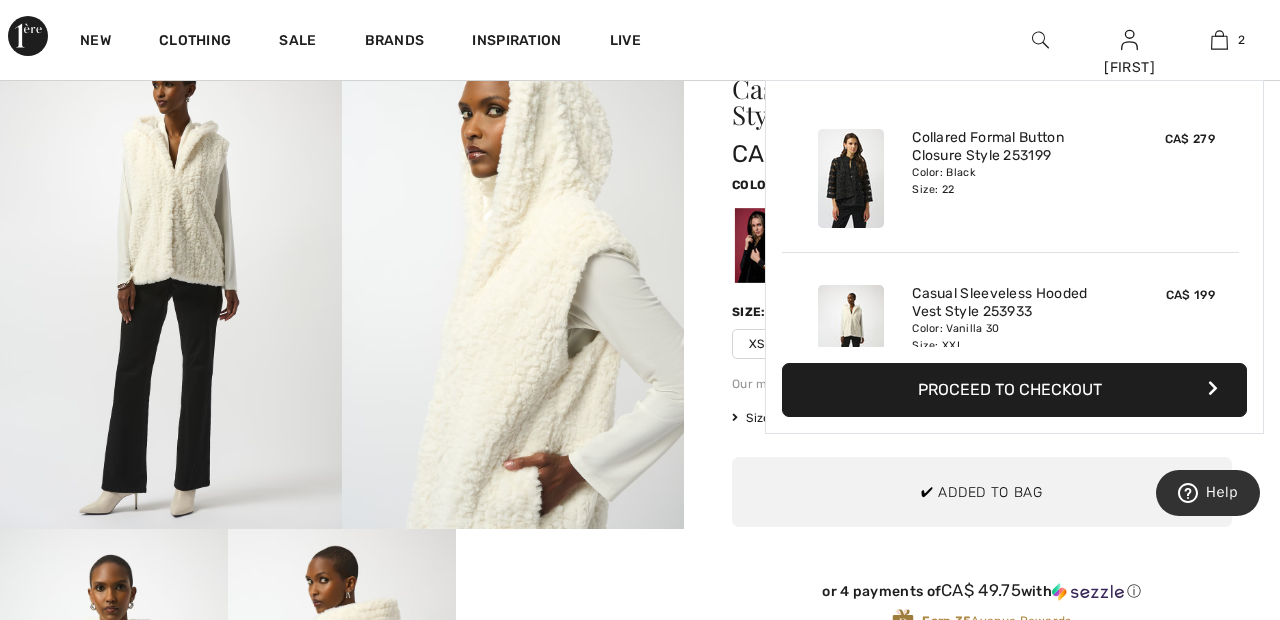 scroll, scrollTop: 62, scrollLeft: 0, axis: vertical 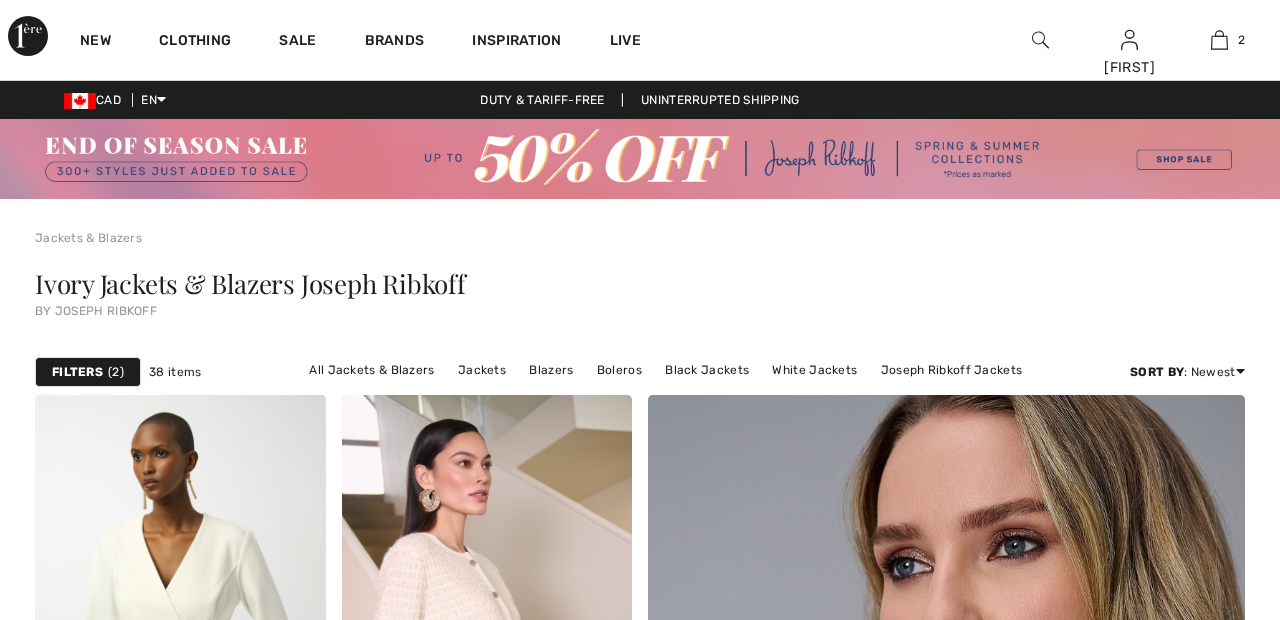 checkbox on "true" 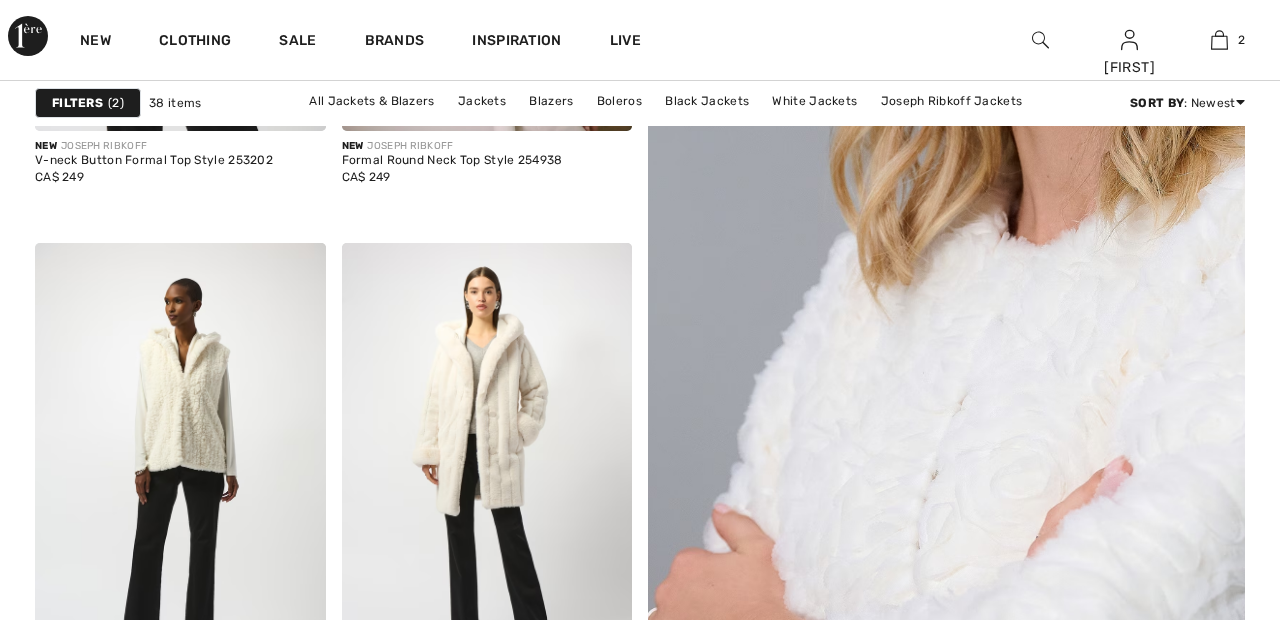 scroll, scrollTop: 0, scrollLeft: 0, axis: both 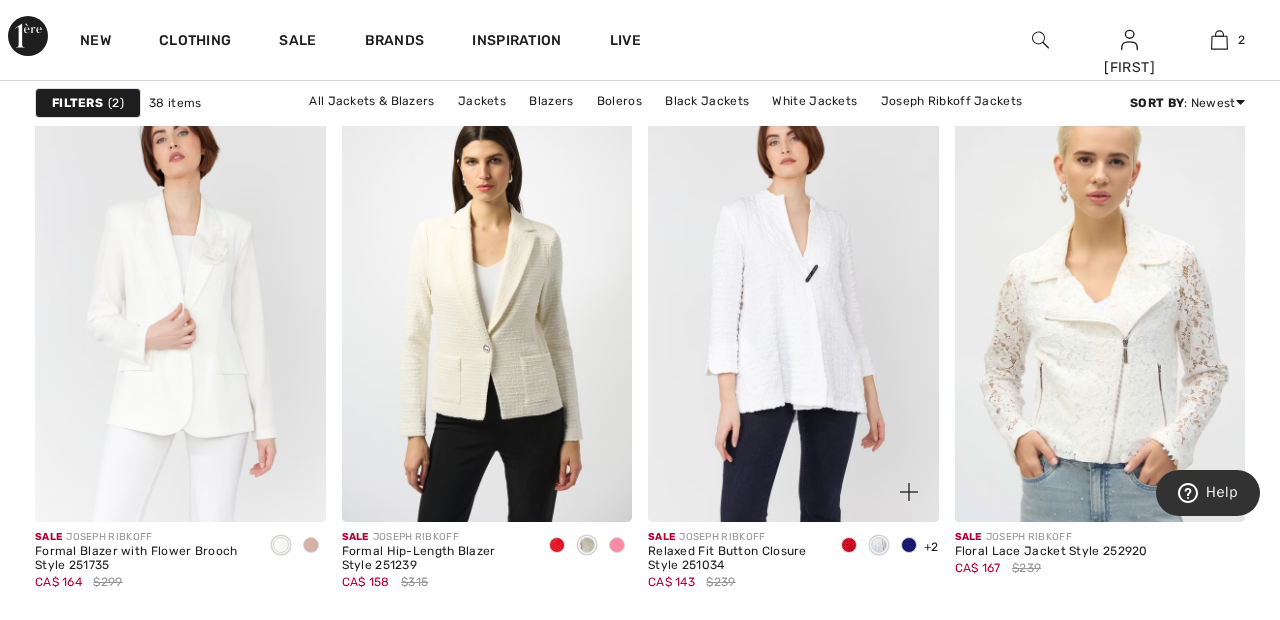 click at bounding box center [793, 304] 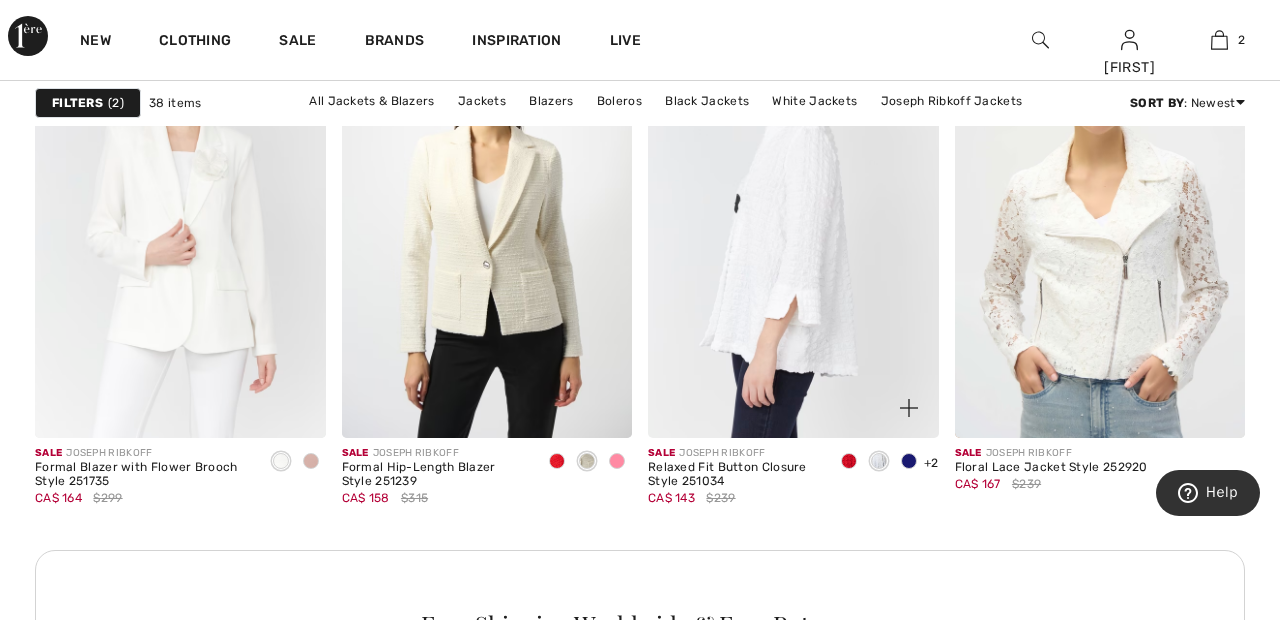 scroll, scrollTop: 2048, scrollLeft: 0, axis: vertical 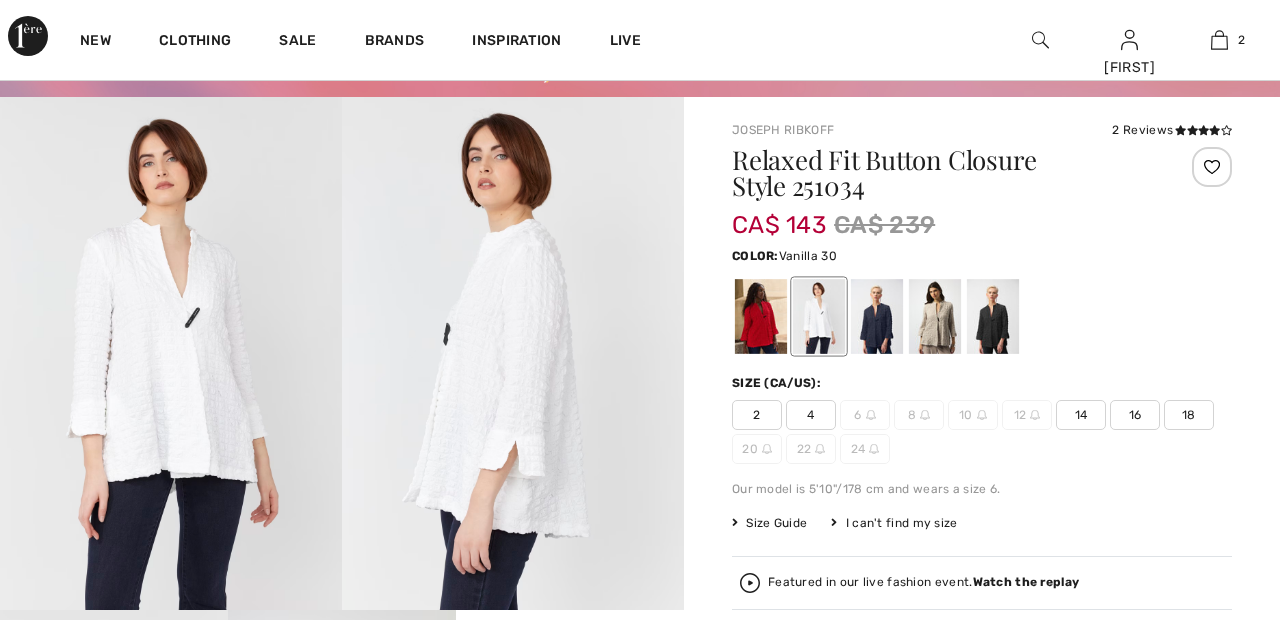 click at bounding box center (935, 316) 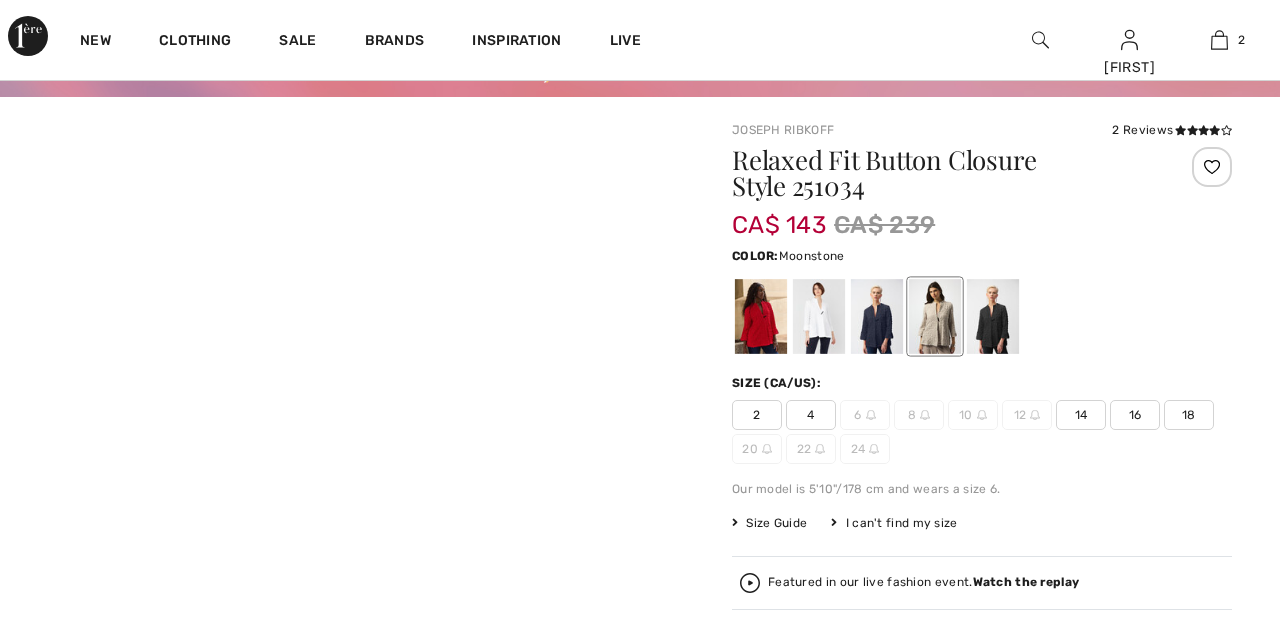 scroll, scrollTop: 0, scrollLeft: 0, axis: both 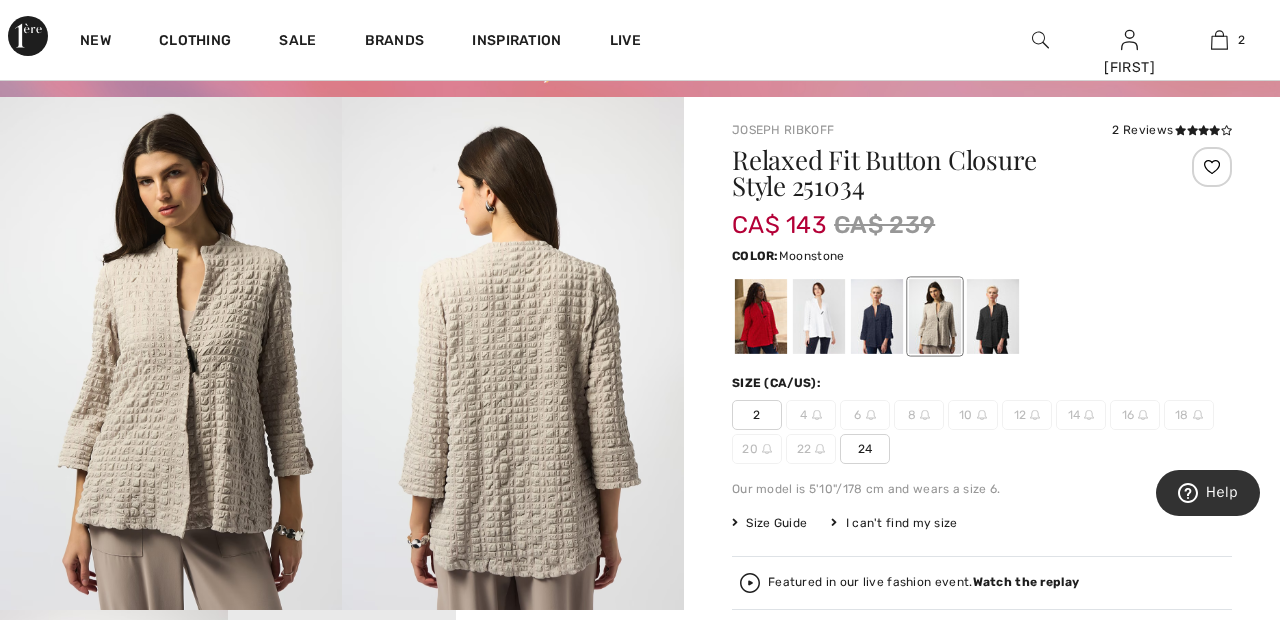 click at bounding box center [993, 316] 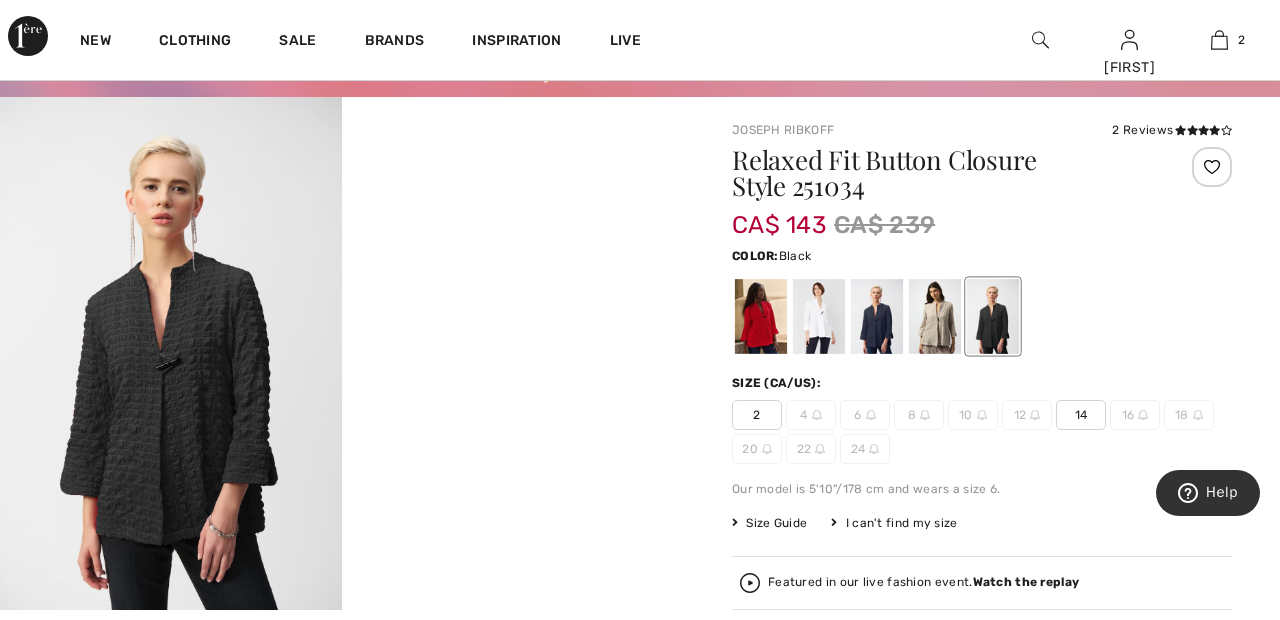 click at bounding box center (761, 316) 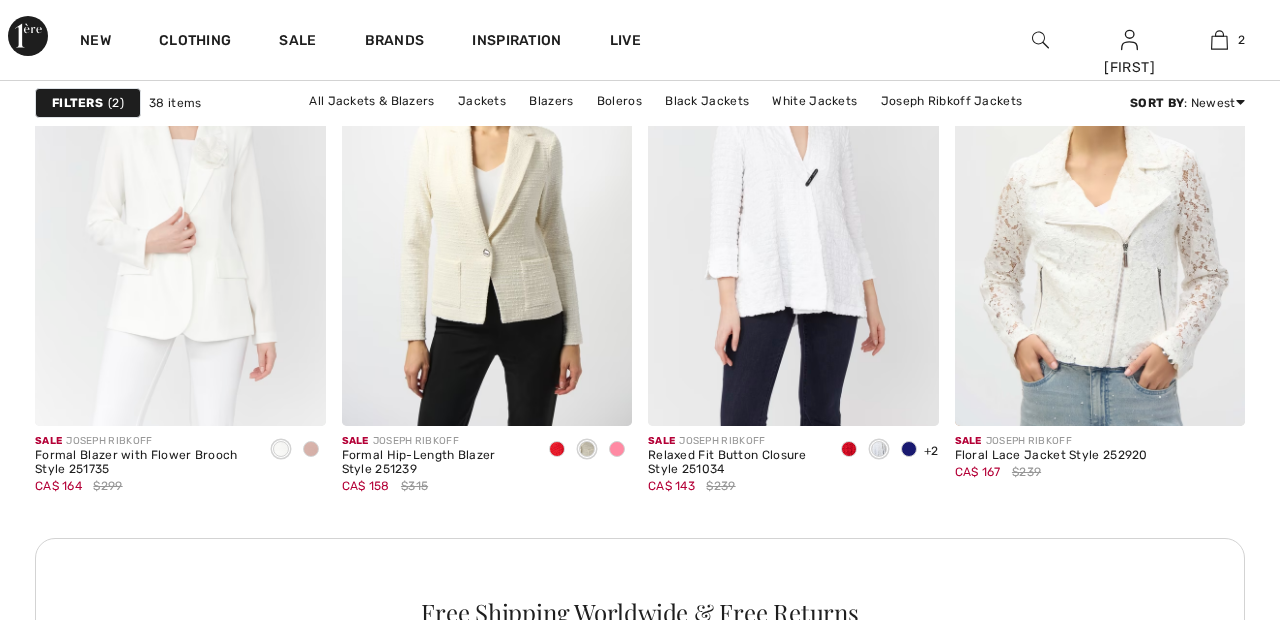 scroll, scrollTop: 2048, scrollLeft: 0, axis: vertical 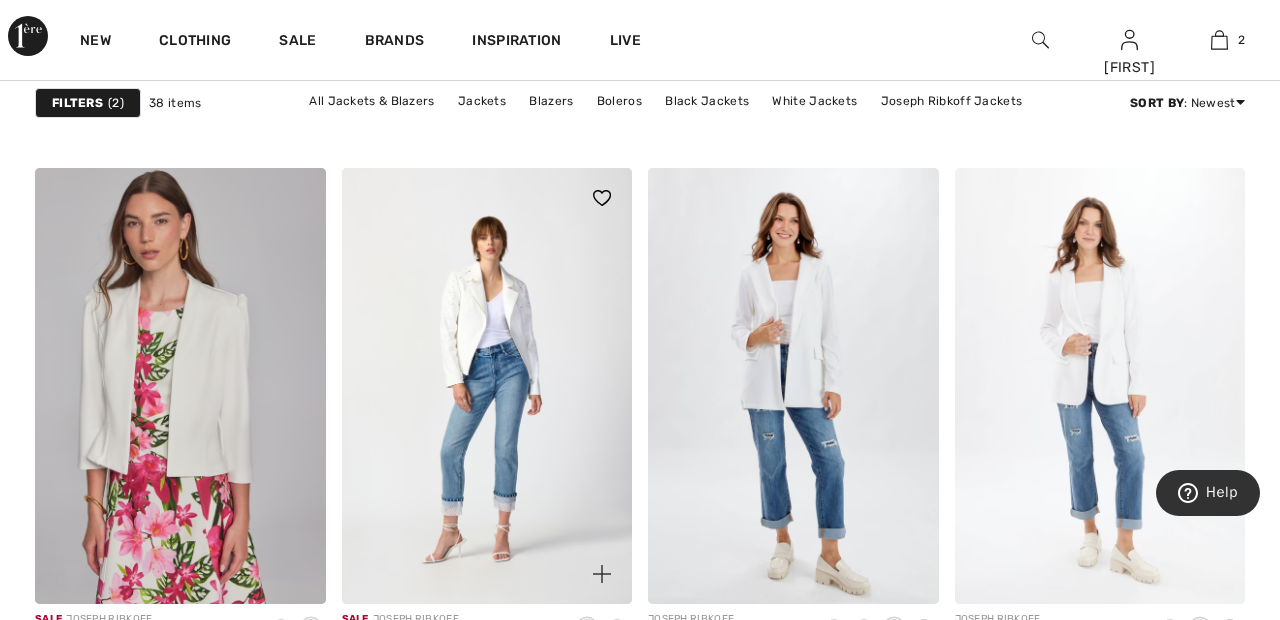 click at bounding box center [487, 386] 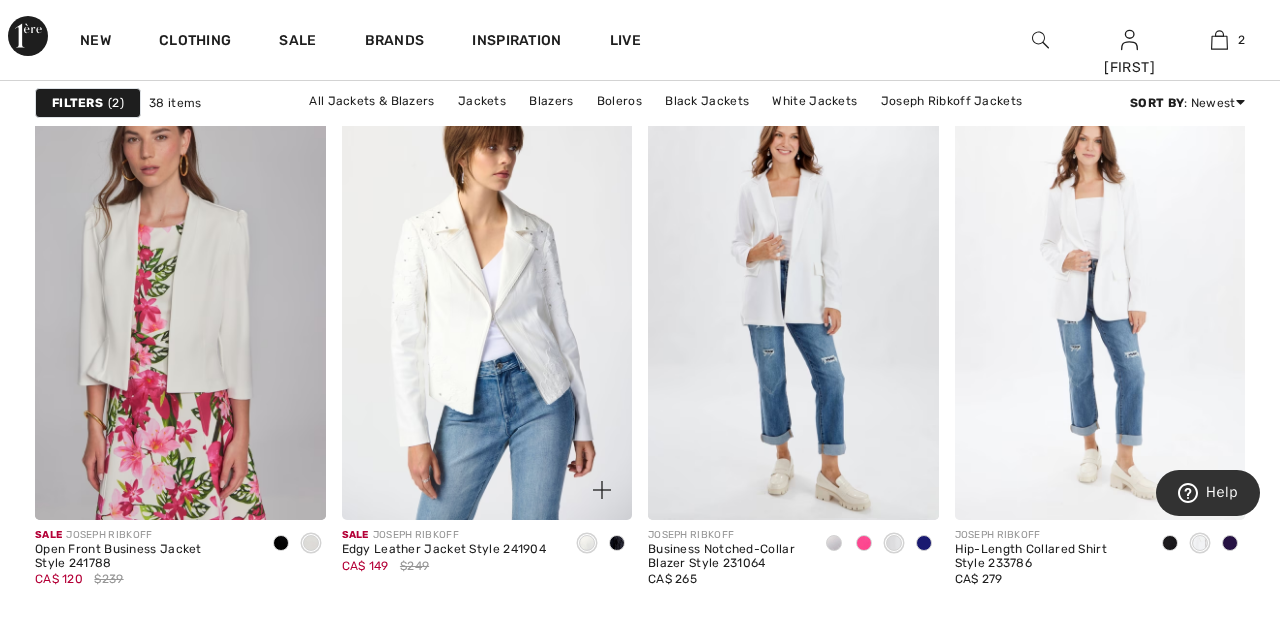 scroll, scrollTop: 5711, scrollLeft: 0, axis: vertical 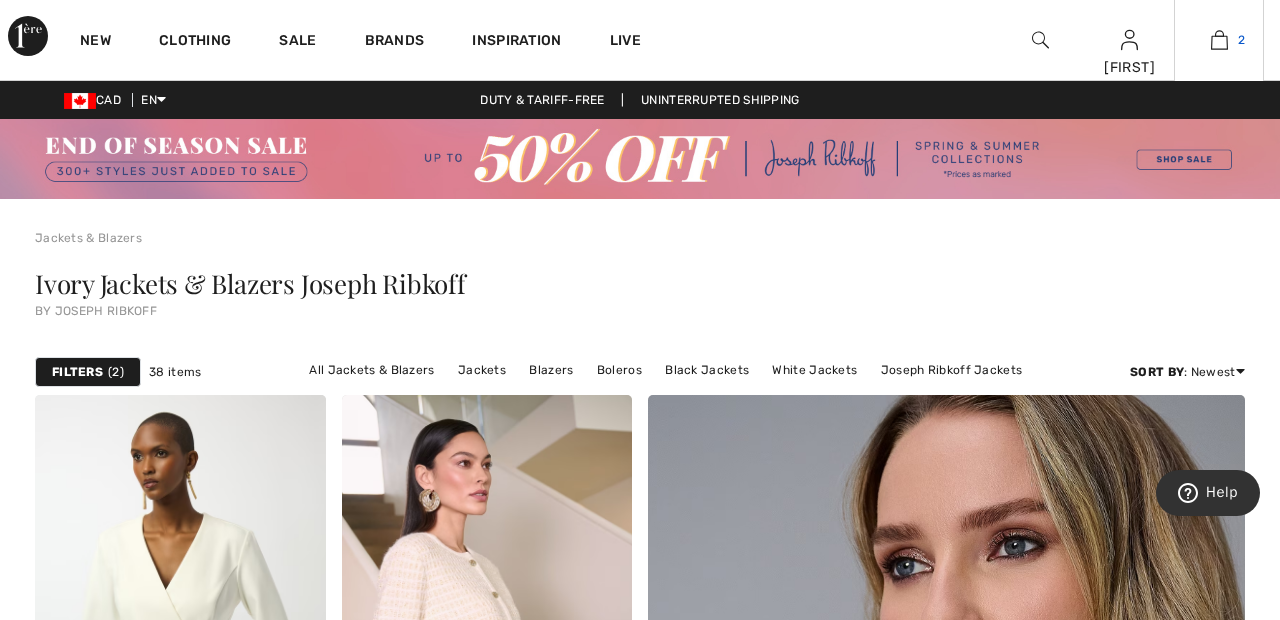 click on "2" at bounding box center (1219, 40) 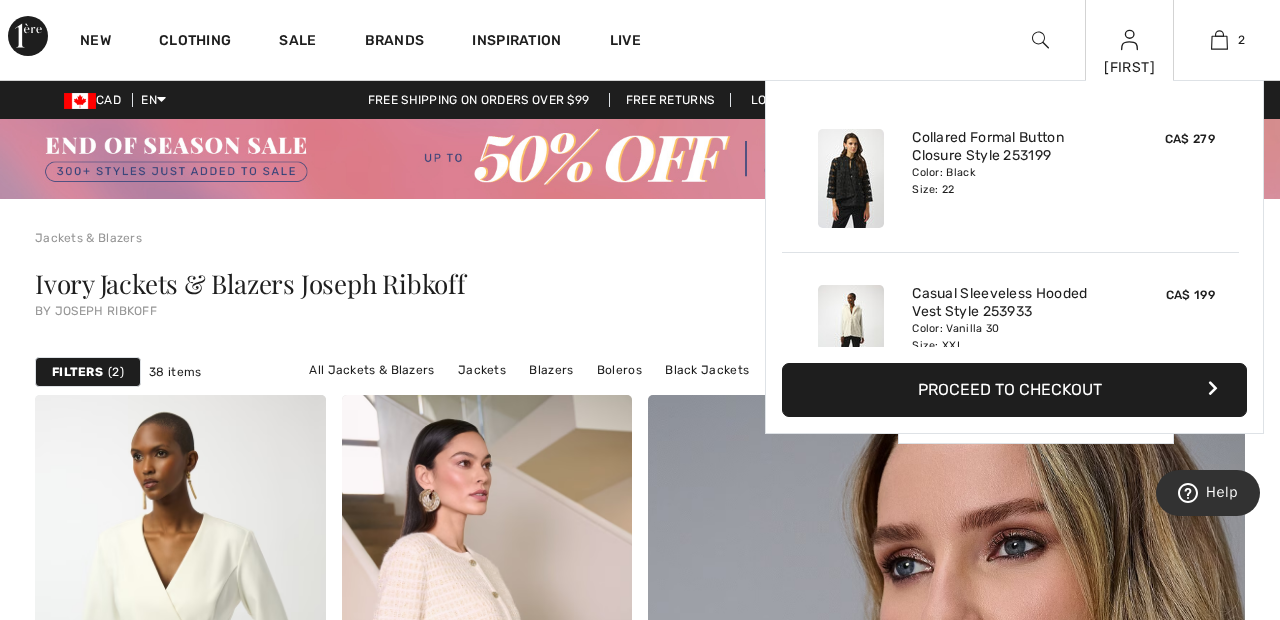 click at bounding box center [1129, 40] 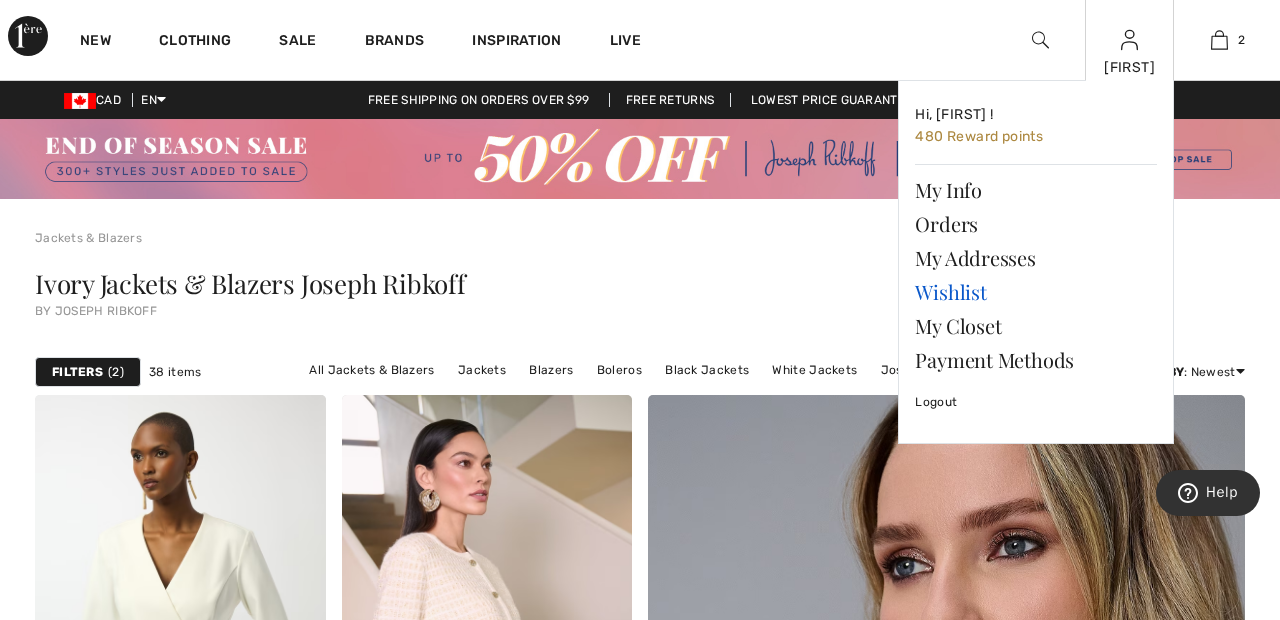 click on "Wishlist" at bounding box center (1036, 292) 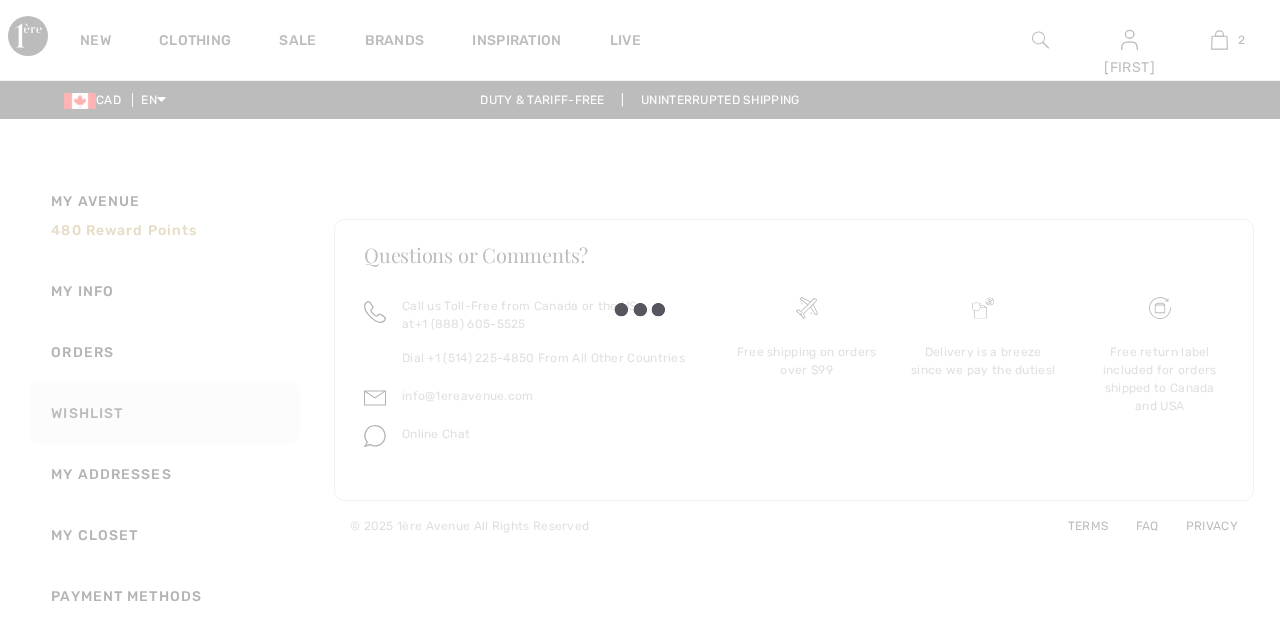 scroll, scrollTop: 0, scrollLeft: 0, axis: both 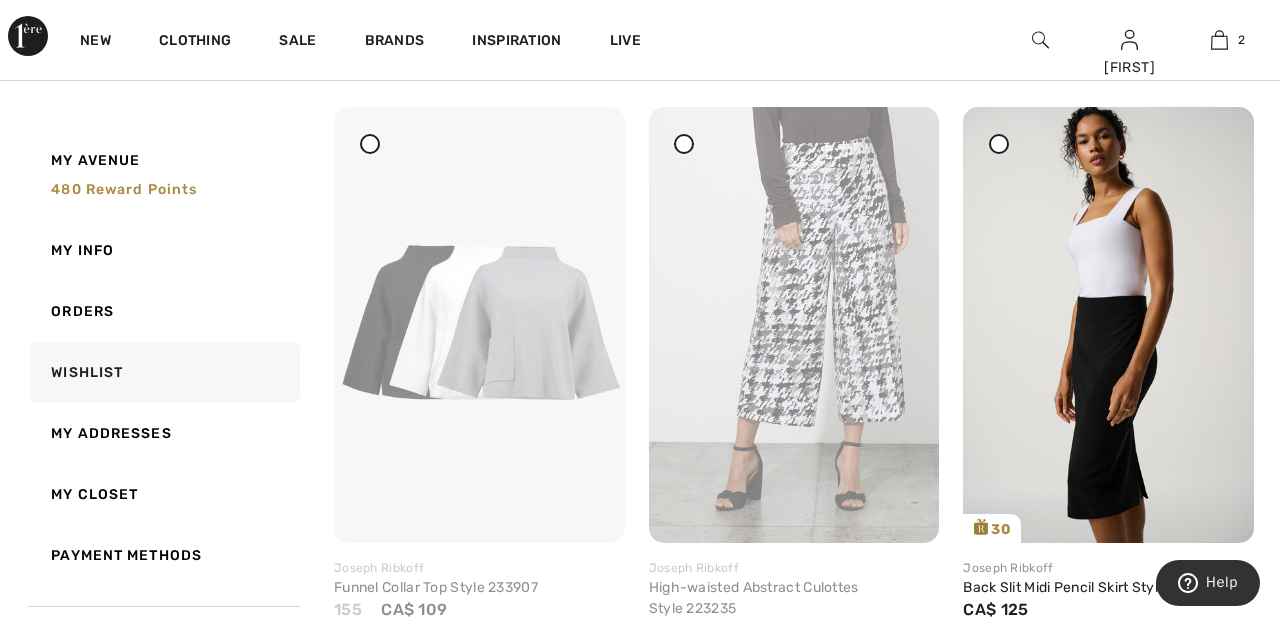 click on "30
Share
Joseph Ribkoff
Back Slit Midi Pencil Skirt Style 163083
CA$ 125 Color: Black
Share" at bounding box center (1108, 420) 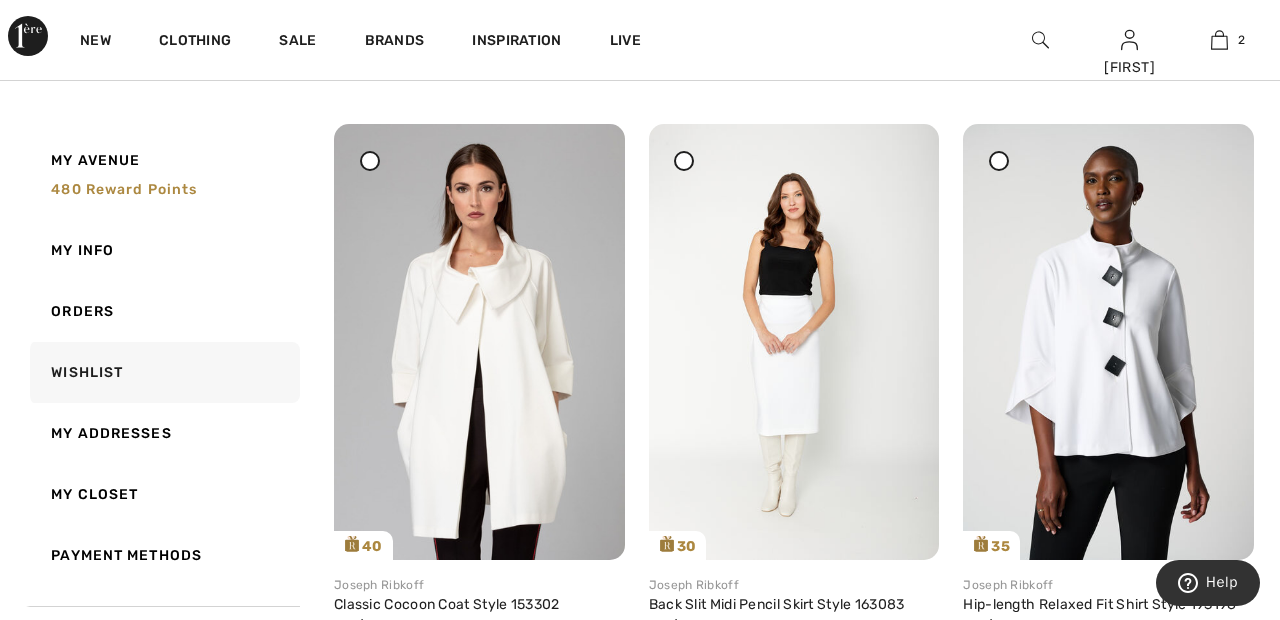 scroll, scrollTop: 7145, scrollLeft: 0, axis: vertical 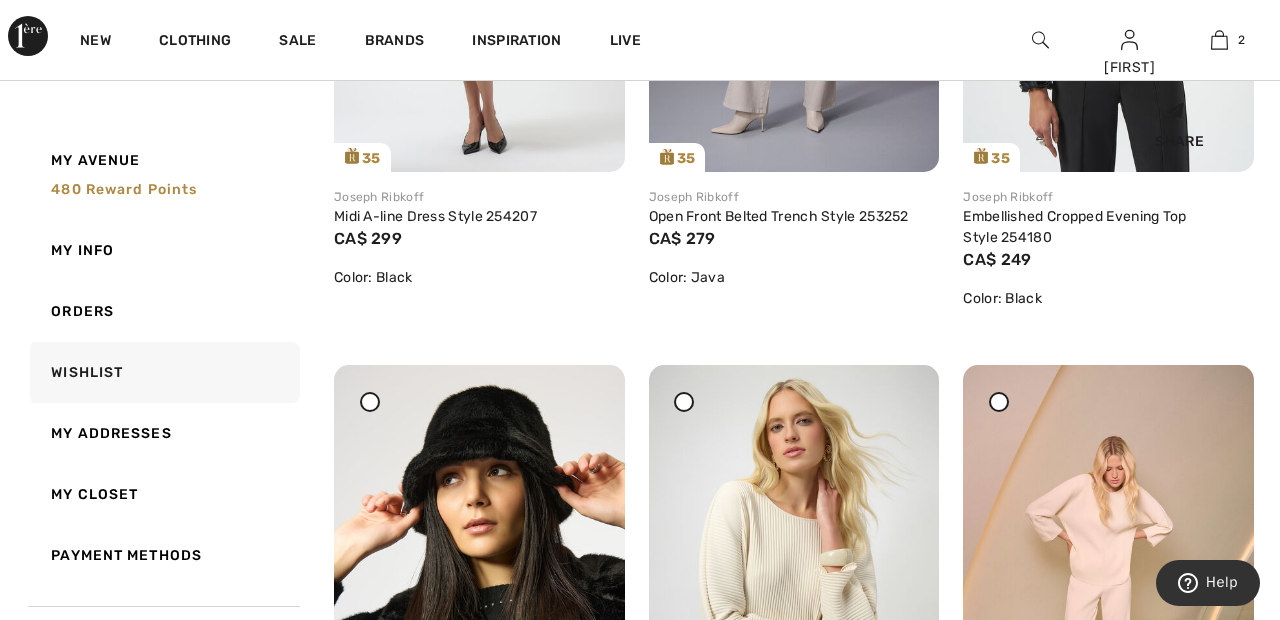click on "Share" at bounding box center [1179, 121] 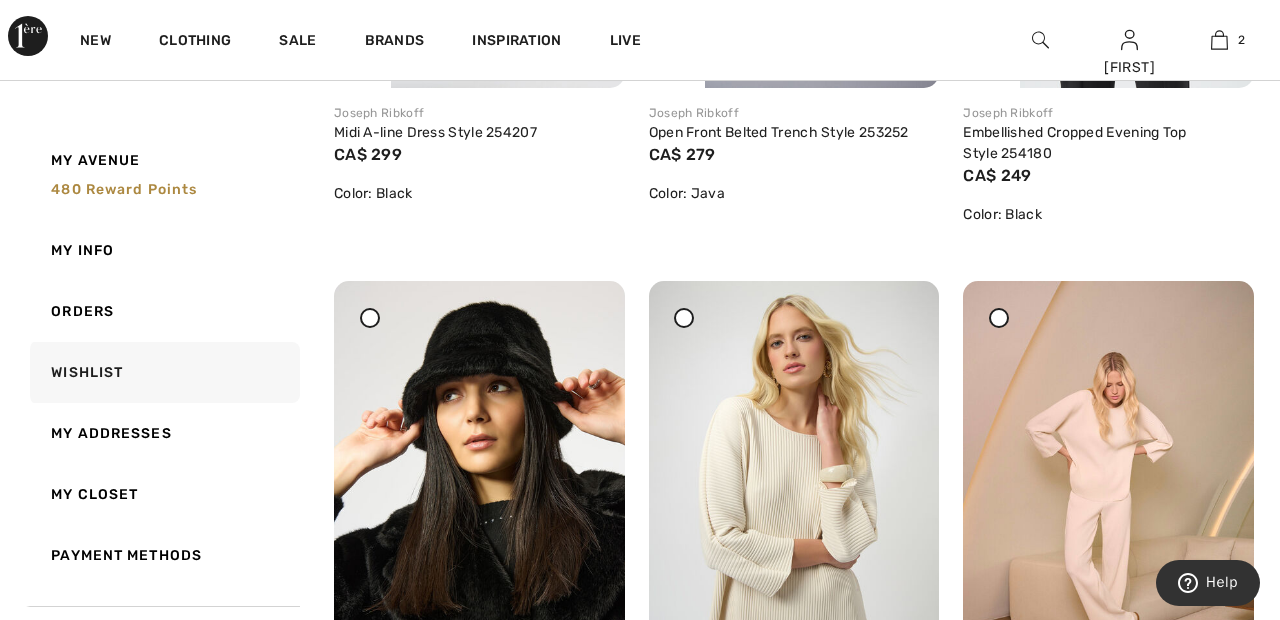 scroll, scrollTop: 1339, scrollLeft: 0, axis: vertical 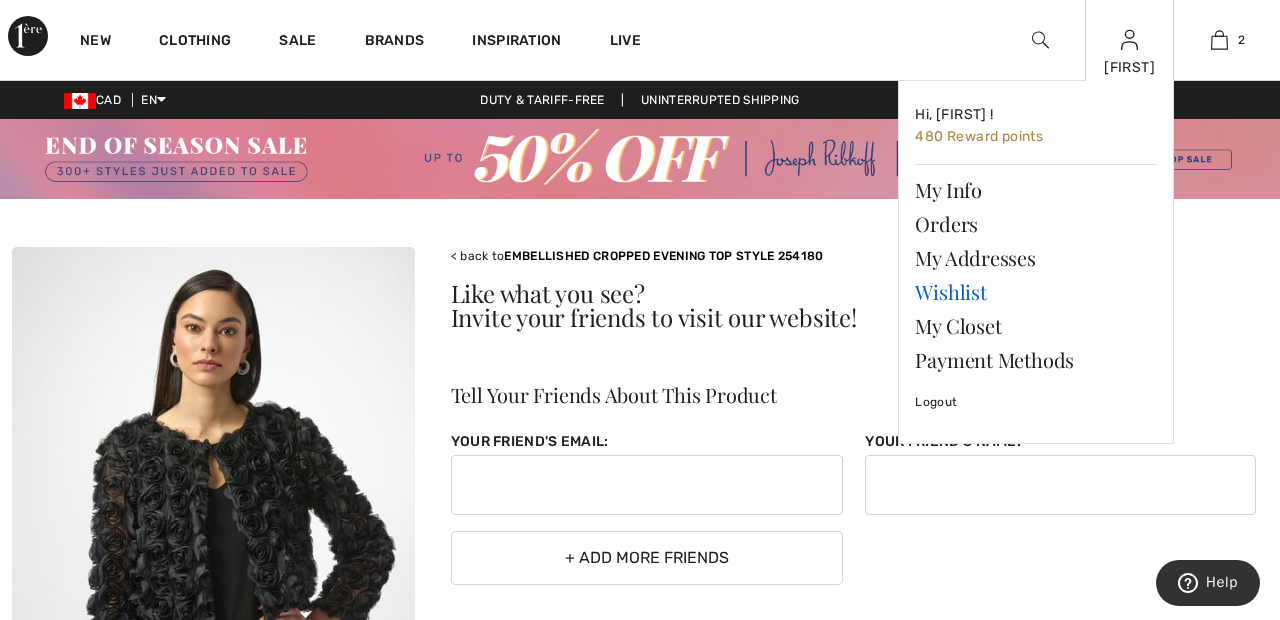 click on "Wishlist" at bounding box center [1036, 292] 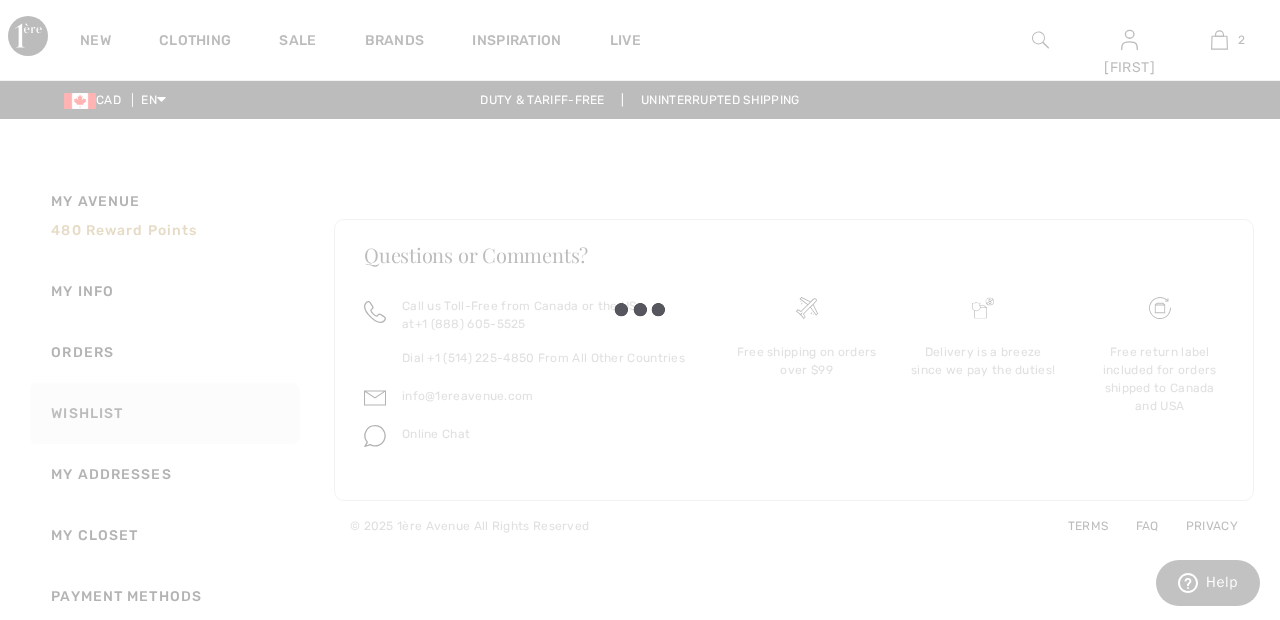 scroll, scrollTop: 89, scrollLeft: 0, axis: vertical 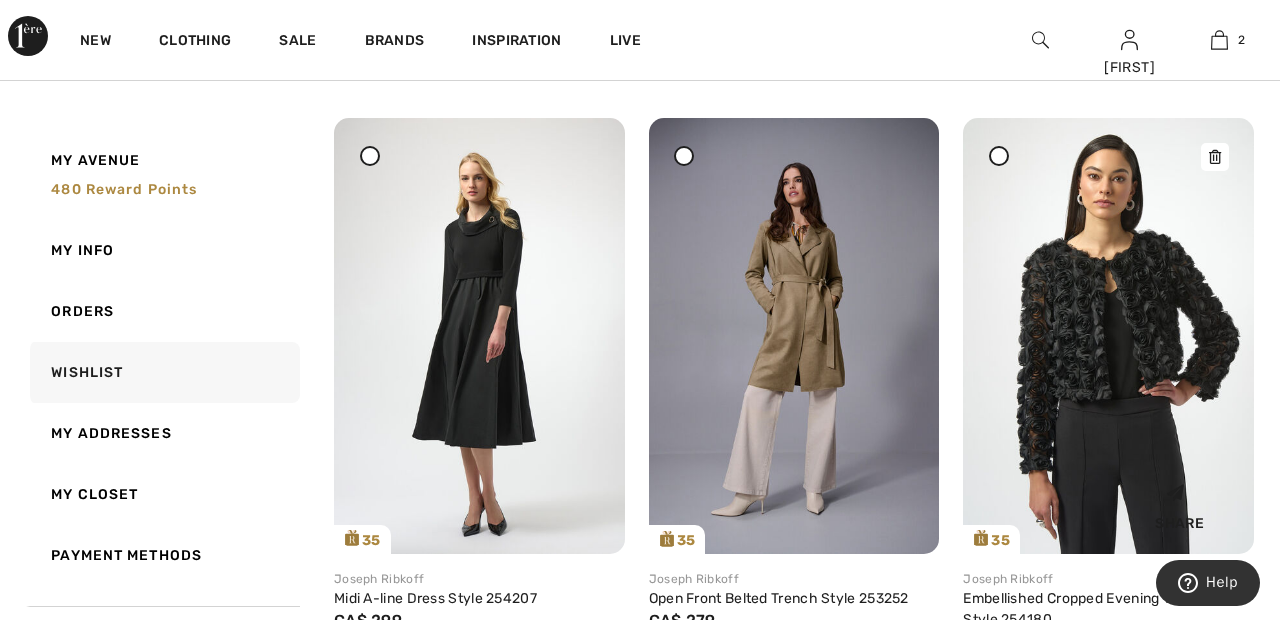 click at bounding box center (1108, 335) 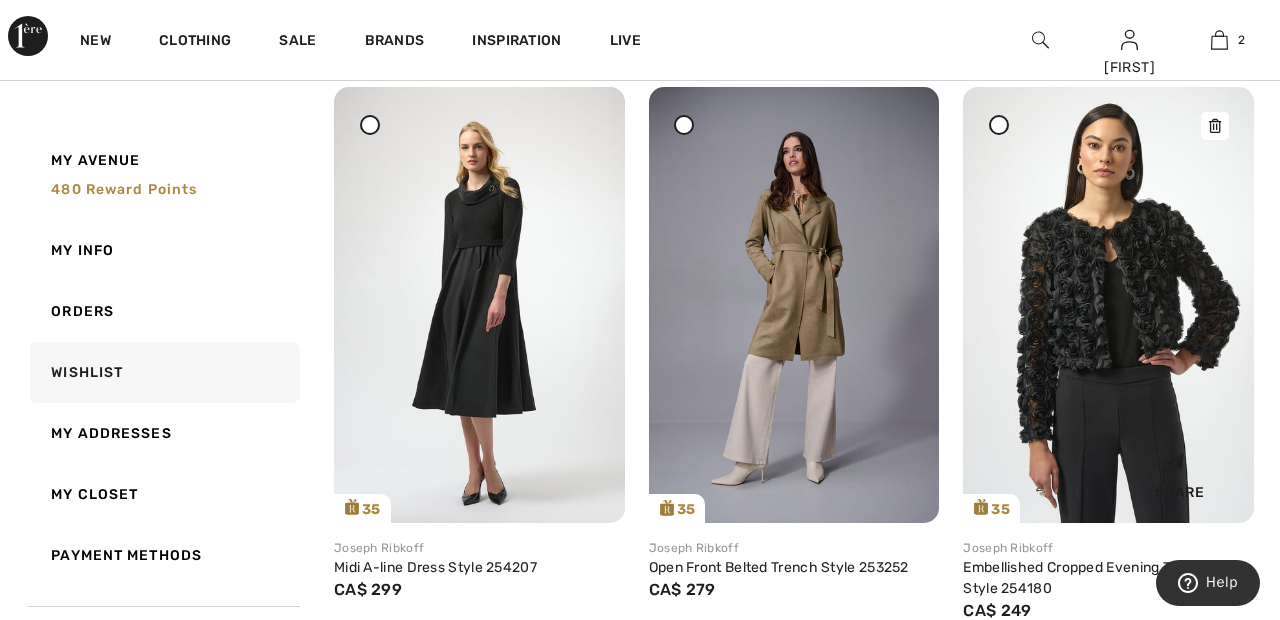 scroll, scrollTop: 957, scrollLeft: 0, axis: vertical 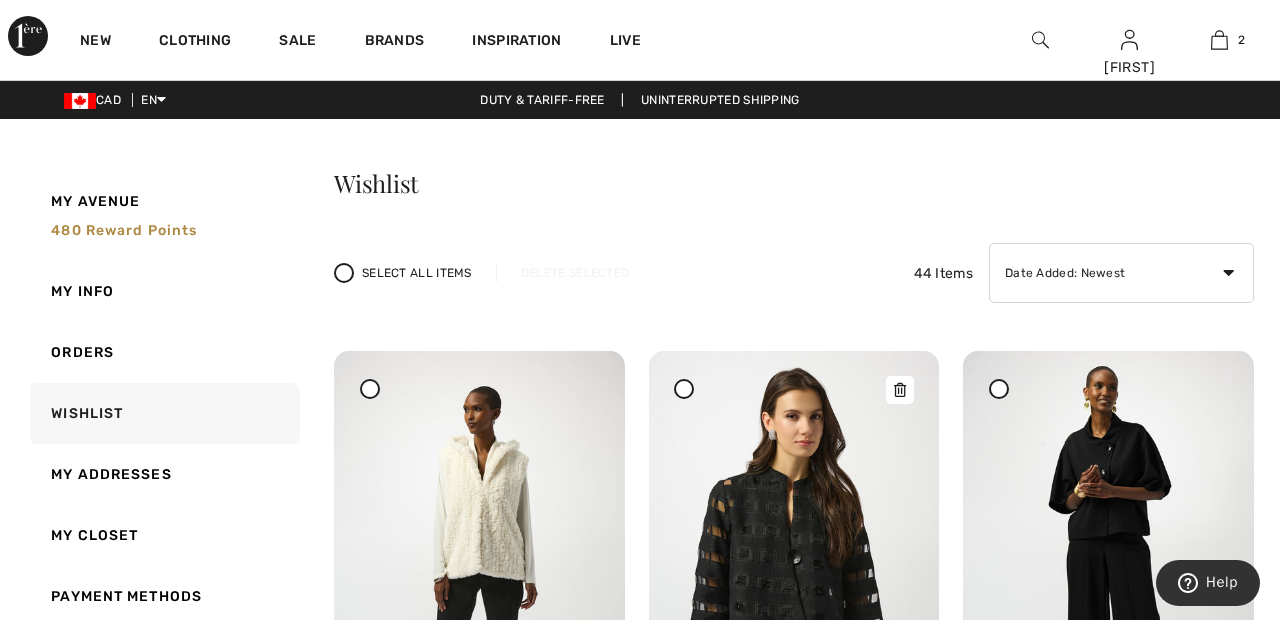 click at bounding box center [794, 568] 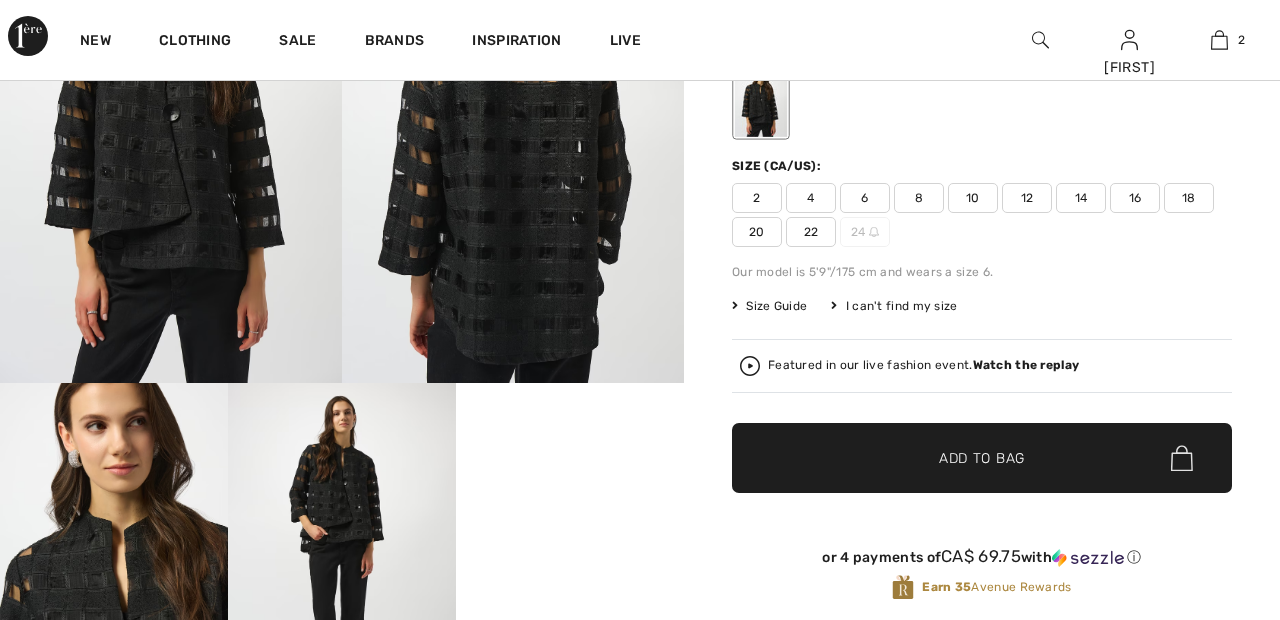 click on "Watch the replay" at bounding box center [1026, 365] 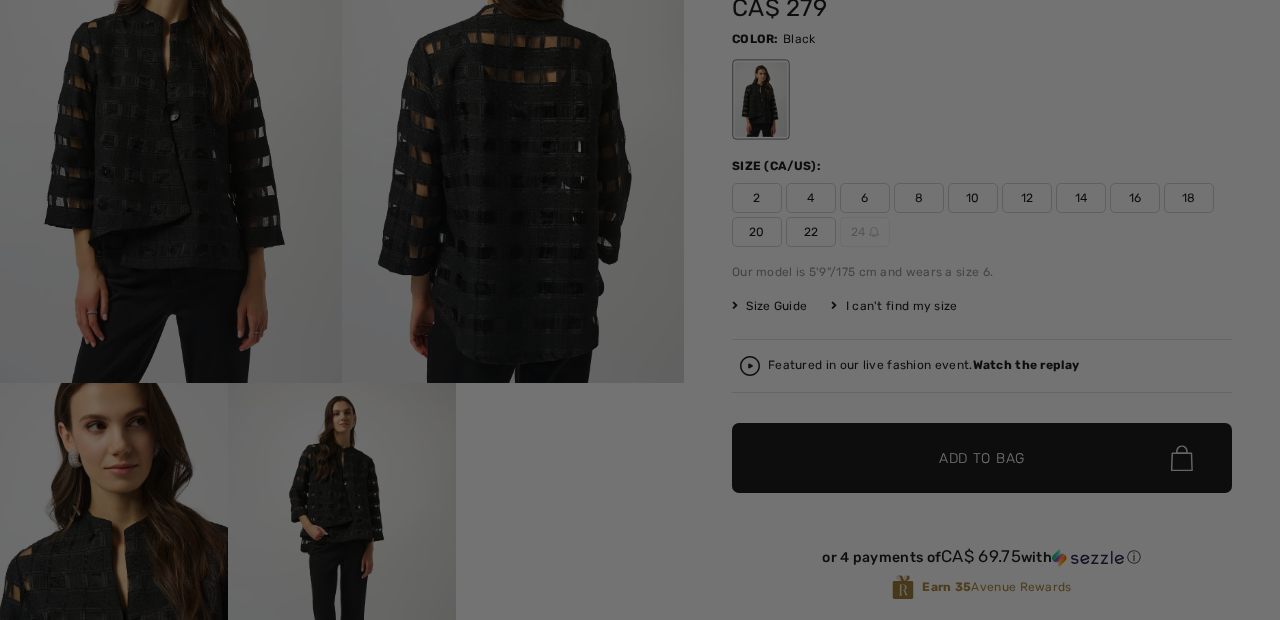 scroll, scrollTop: 330, scrollLeft: 0, axis: vertical 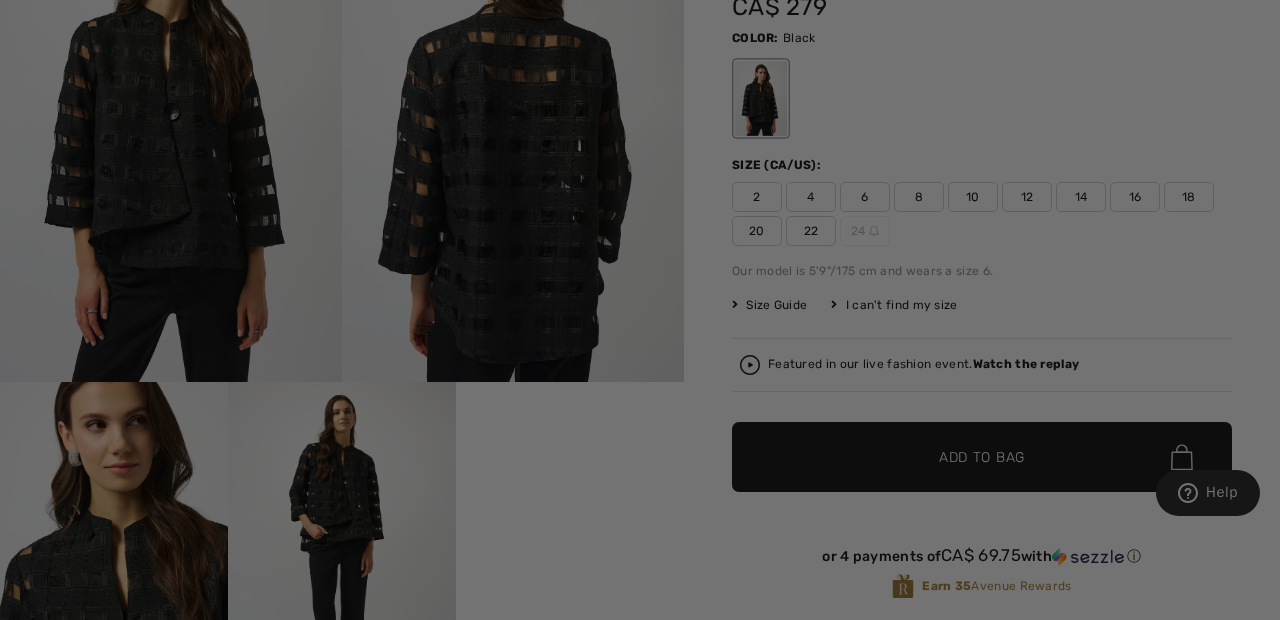checkbox on "true" 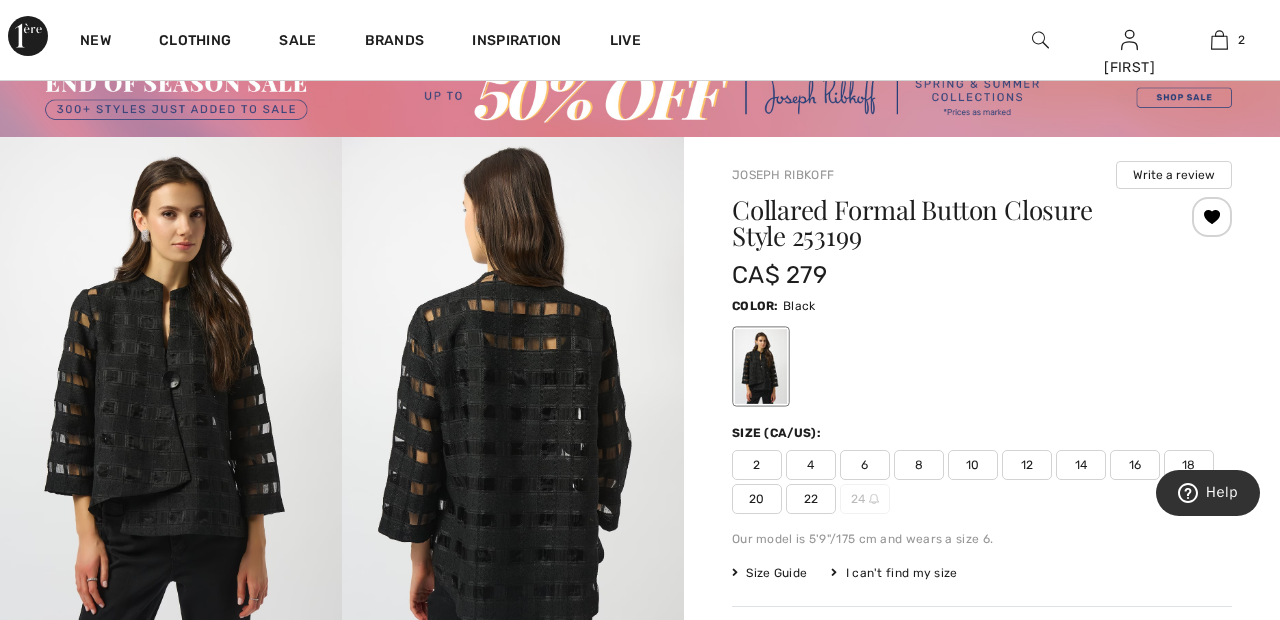 scroll, scrollTop: 54, scrollLeft: 0, axis: vertical 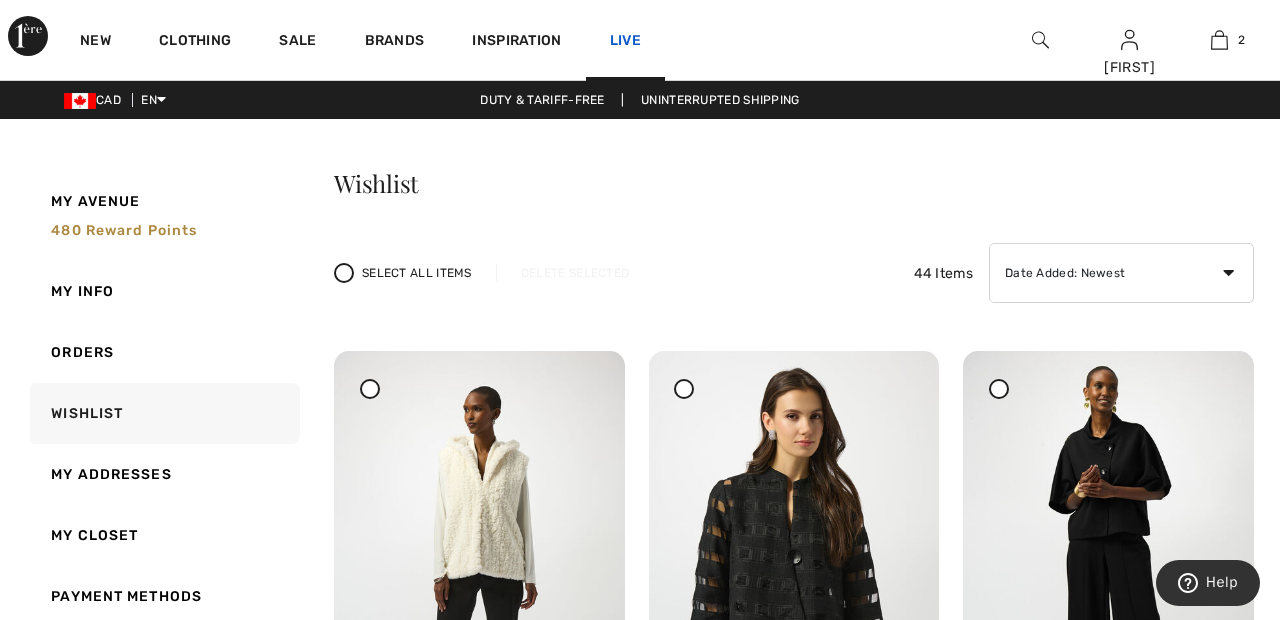 click on "Live" at bounding box center [625, 40] 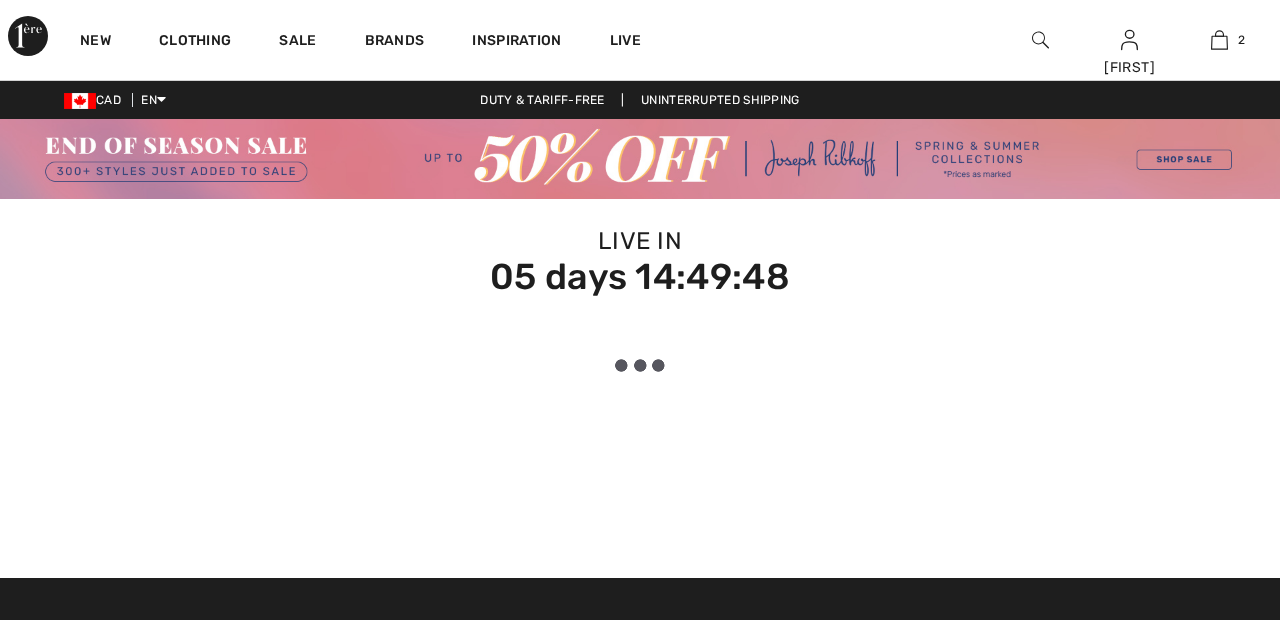scroll, scrollTop: 0, scrollLeft: 0, axis: both 